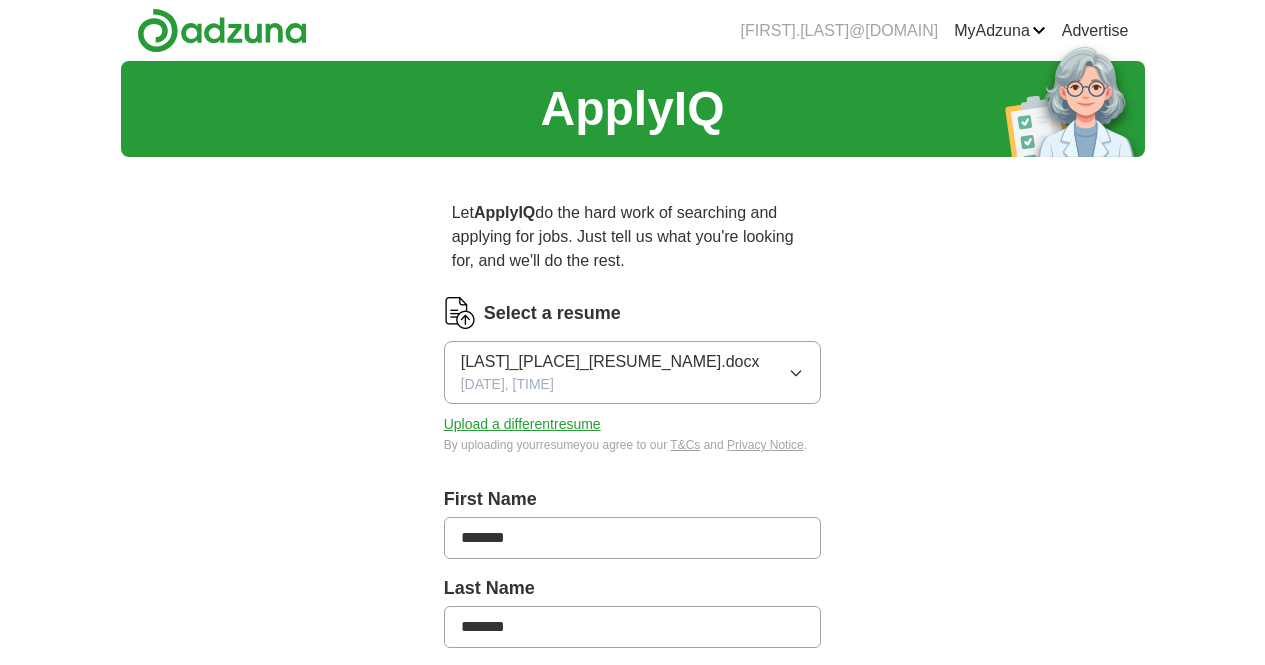 scroll, scrollTop: 0, scrollLeft: 0, axis: both 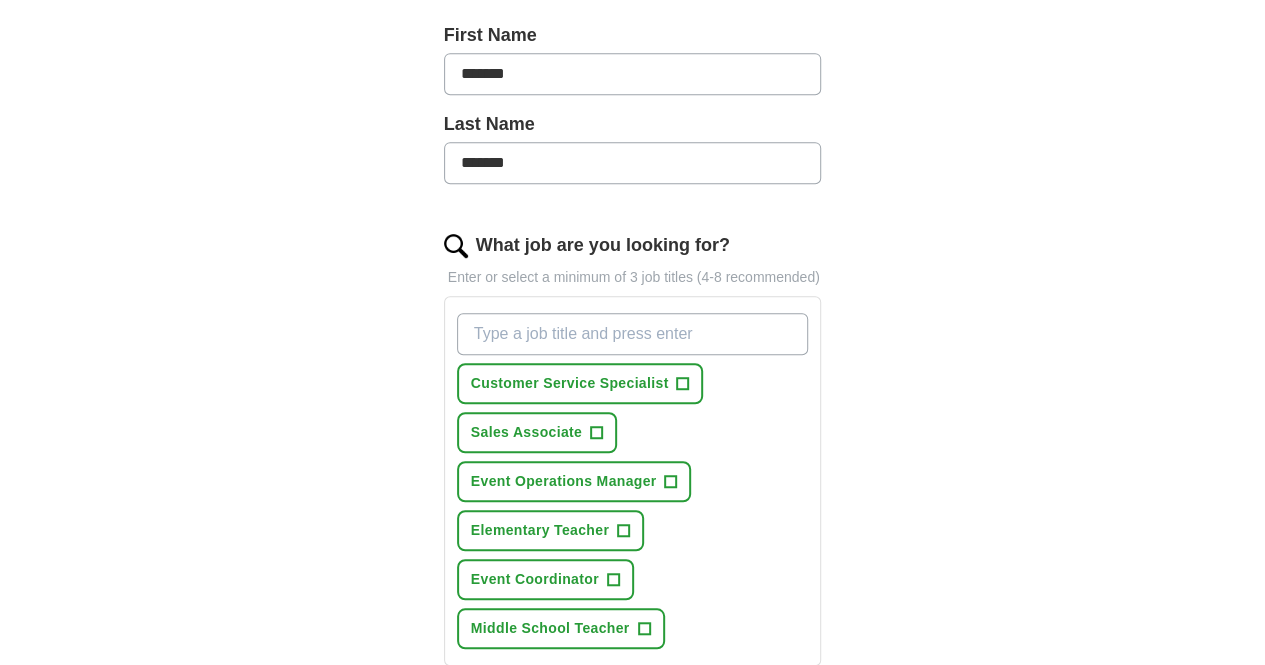 click on "What job are you looking for?" at bounding box center (633, 334) 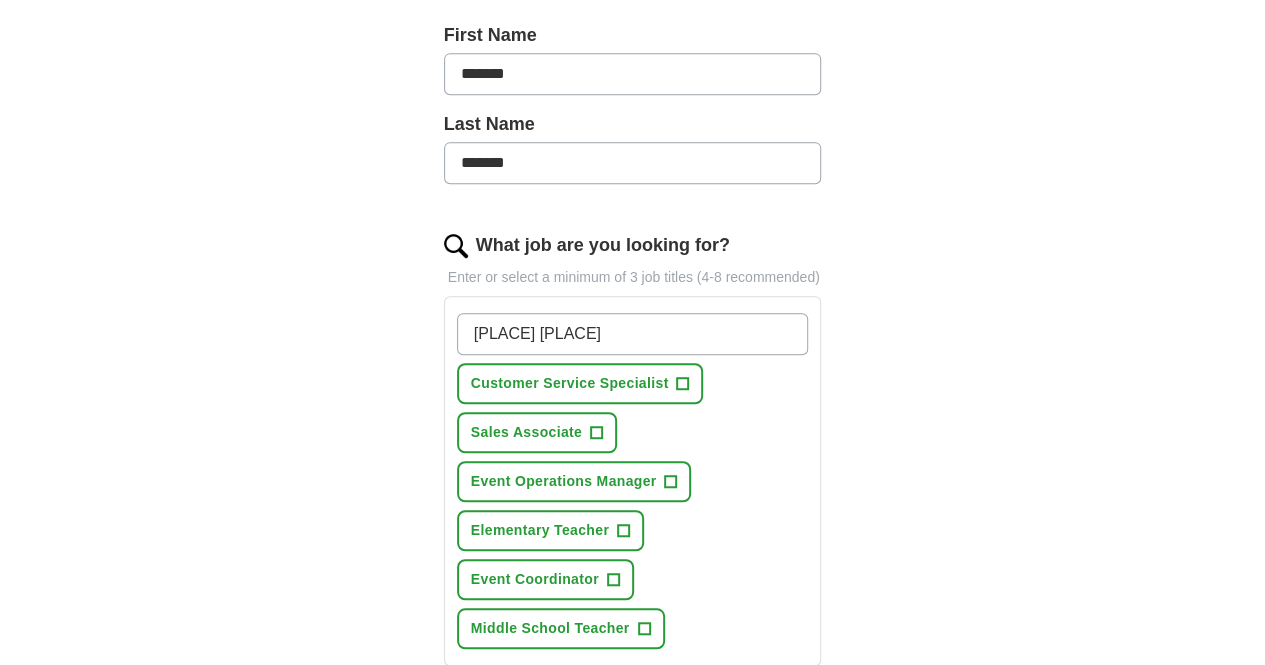 type on "Guest Services" 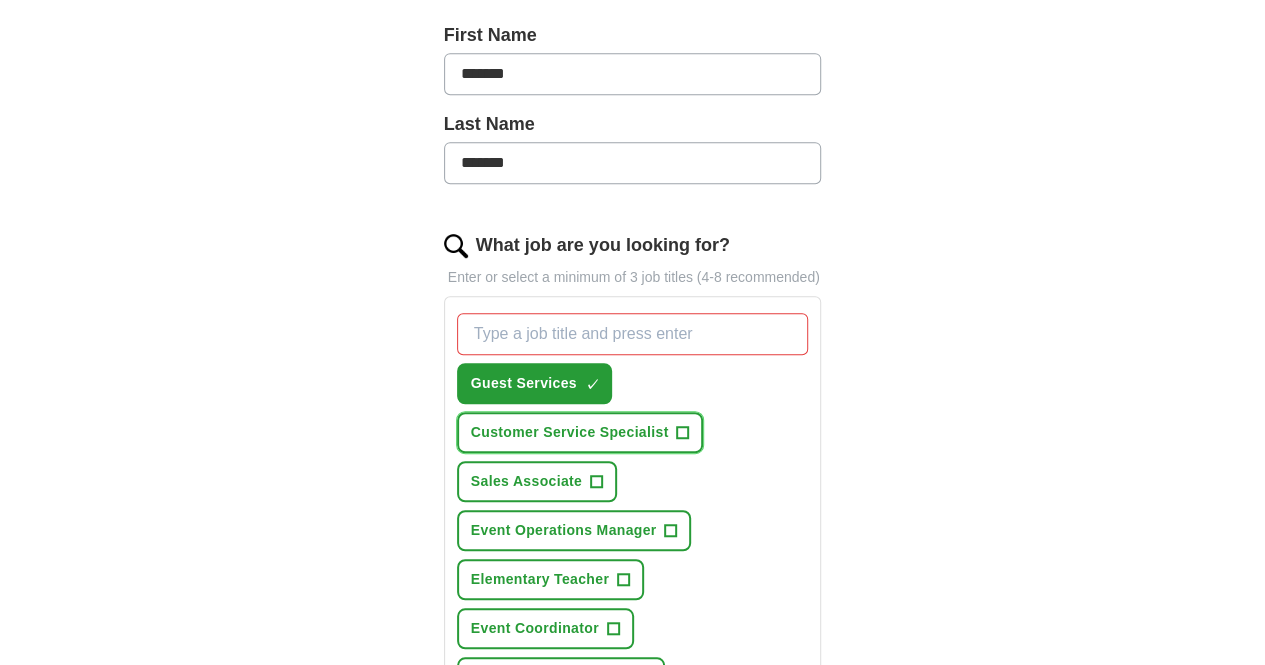 click on "Customer Service Specialist +" at bounding box center [580, 432] 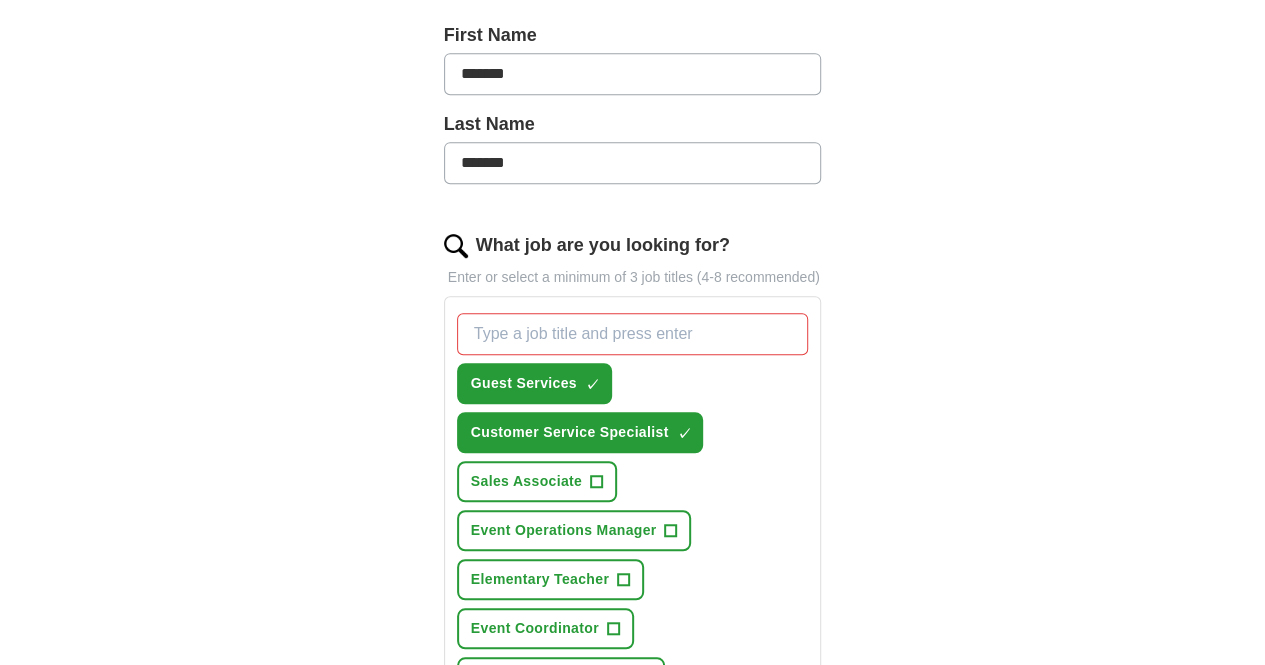 click on "What job are you looking for?" at bounding box center (633, 334) 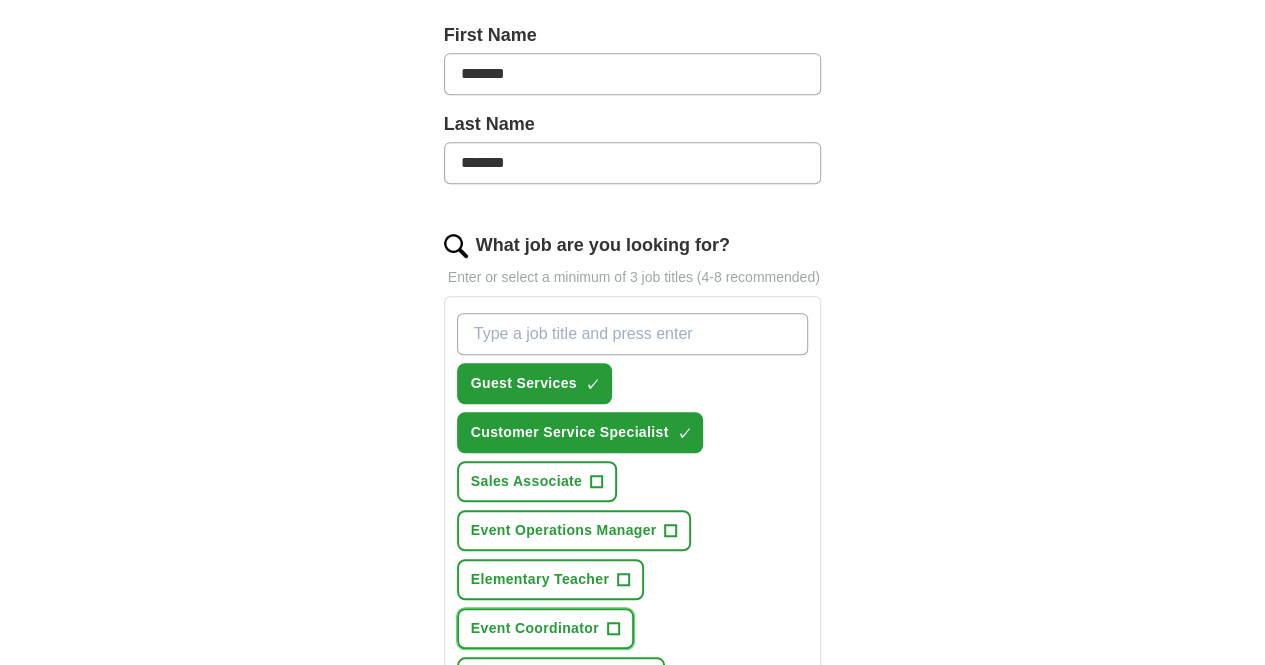 click on "+" at bounding box center [613, 629] 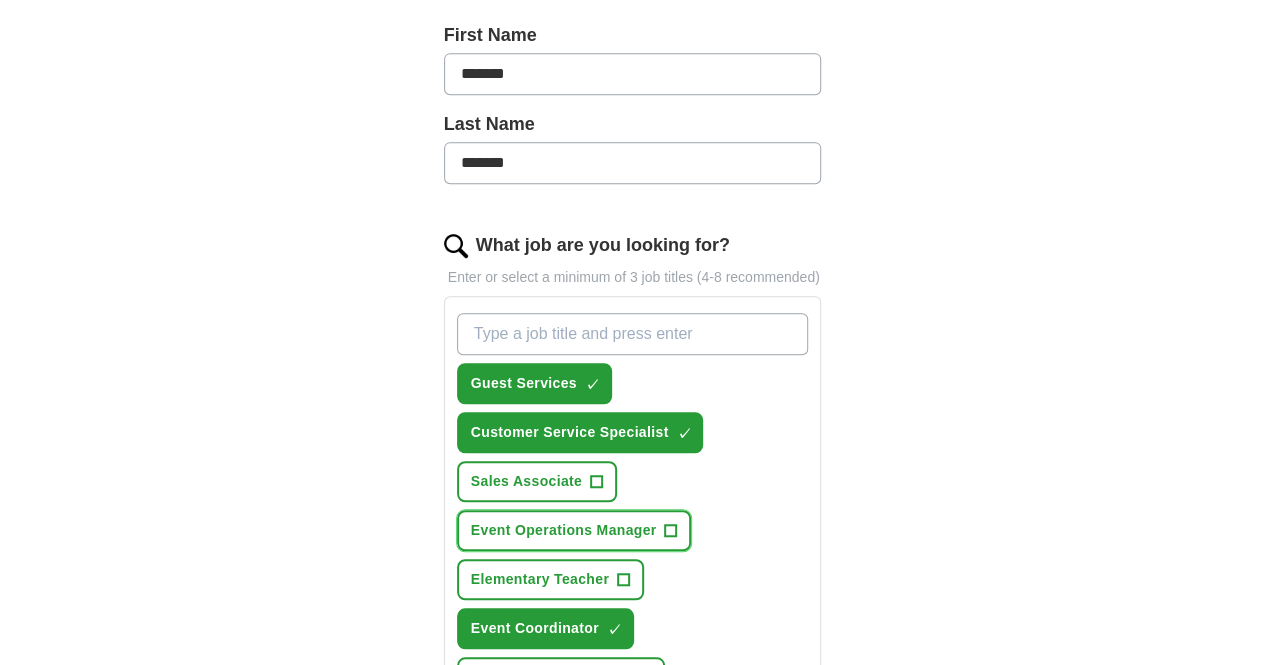 click on "+" at bounding box center (671, 531) 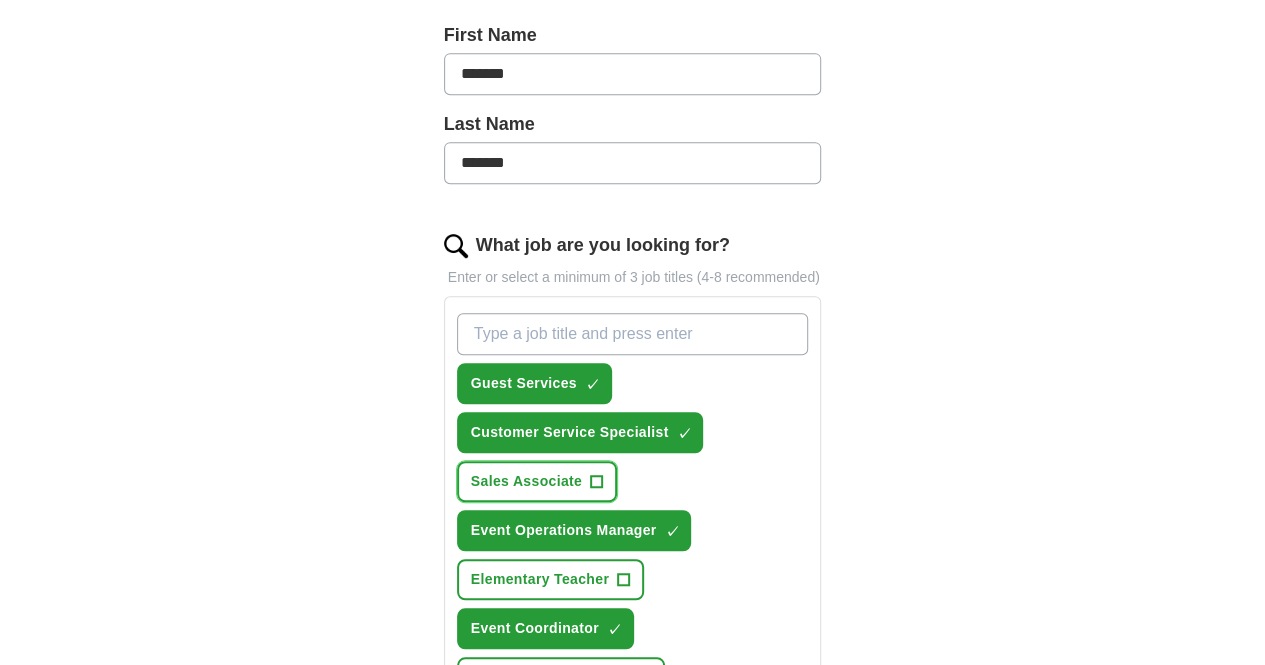click on "+" at bounding box center (597, 482) 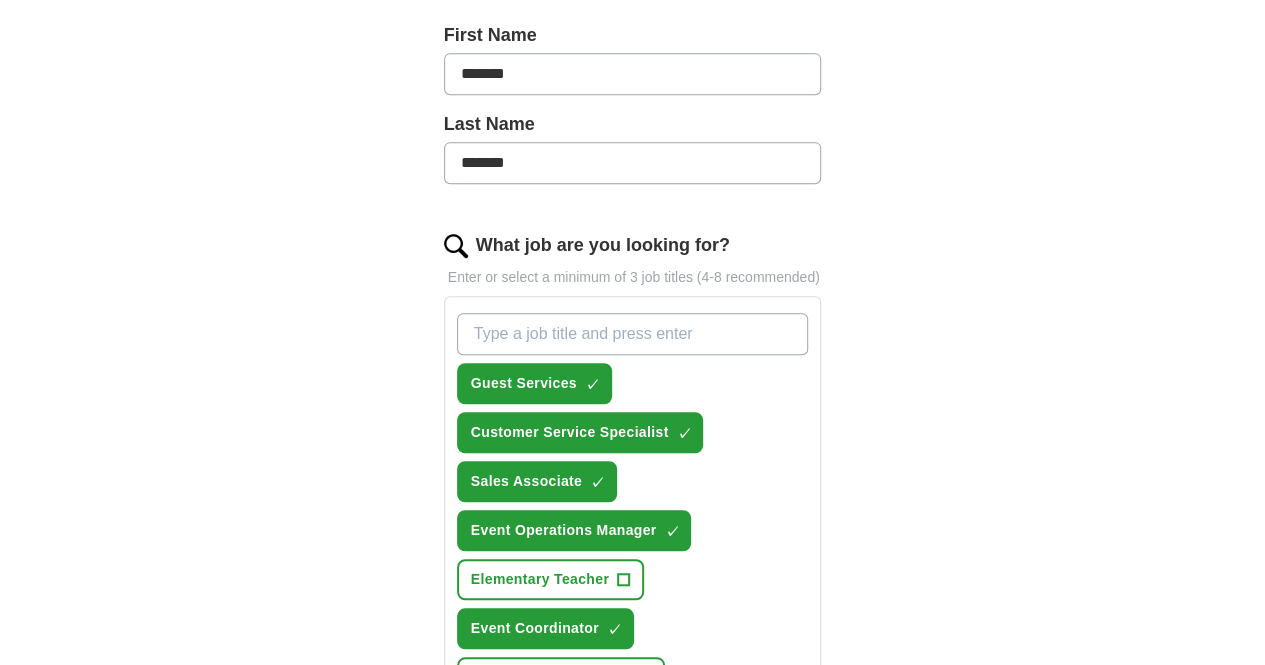 click on "What job are you looking for?" at bounding box center [633, 334] 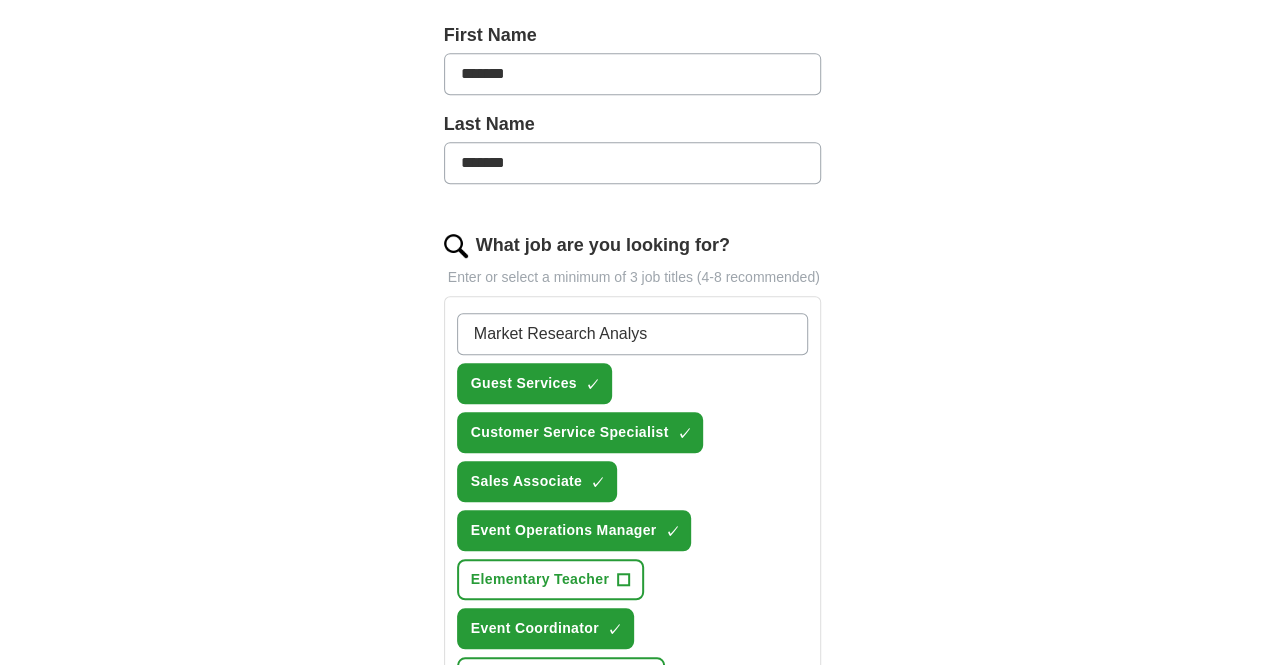type on "Market Research Analyst" 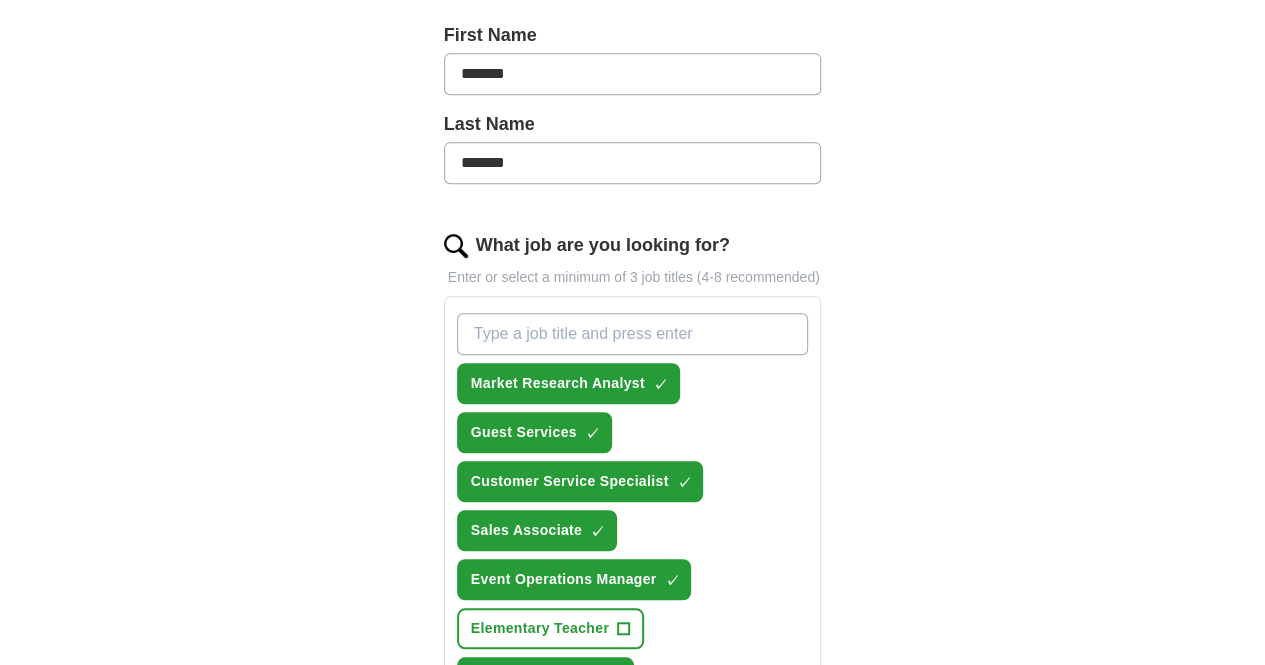 click on "What job are you looking for?" at bounding box center (633, 334) 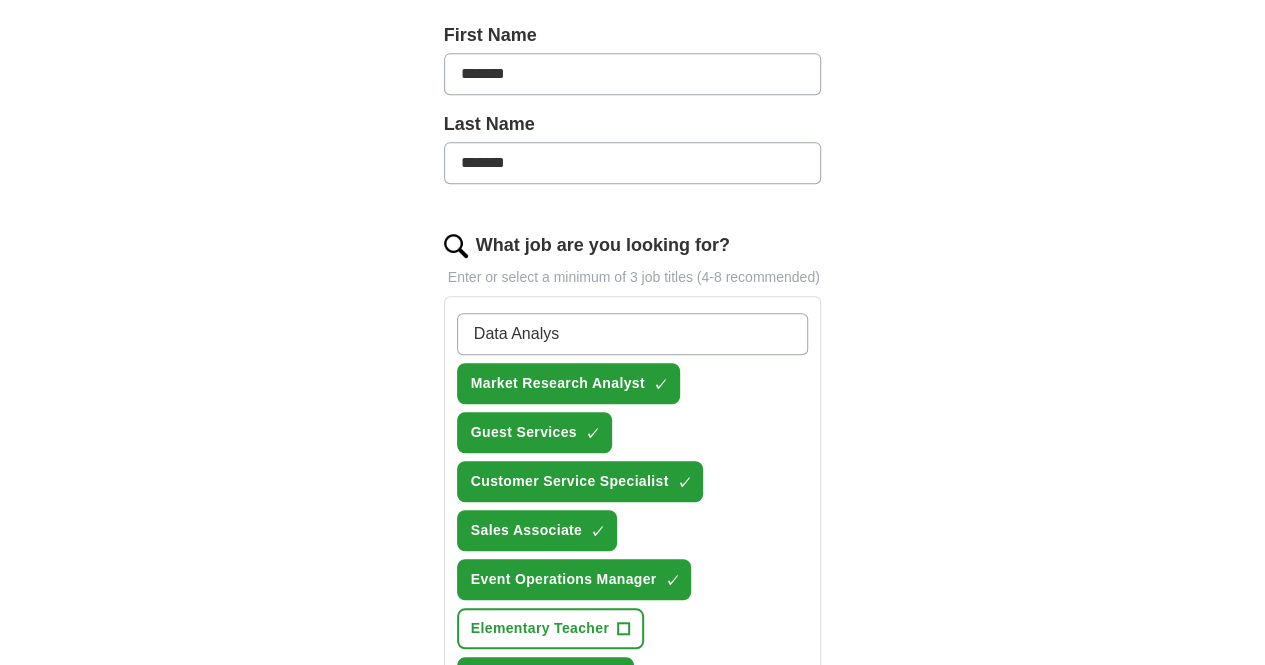 type on "Data Analyst" 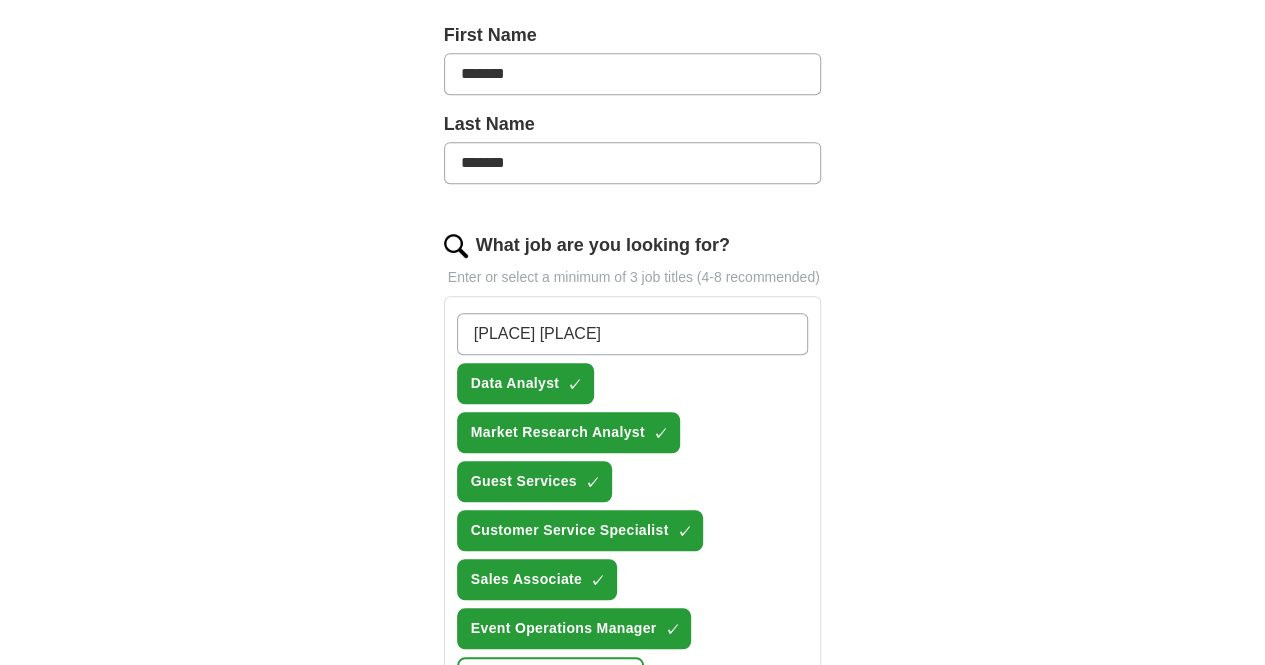 type on "Venue Management" 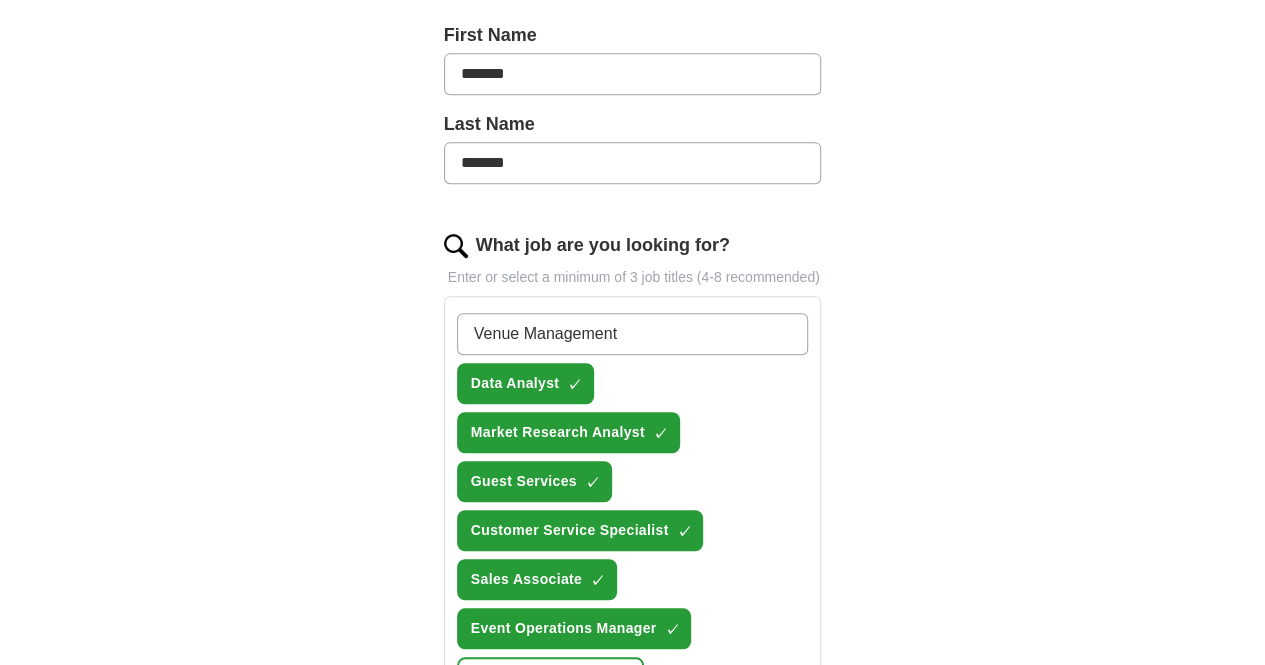 type 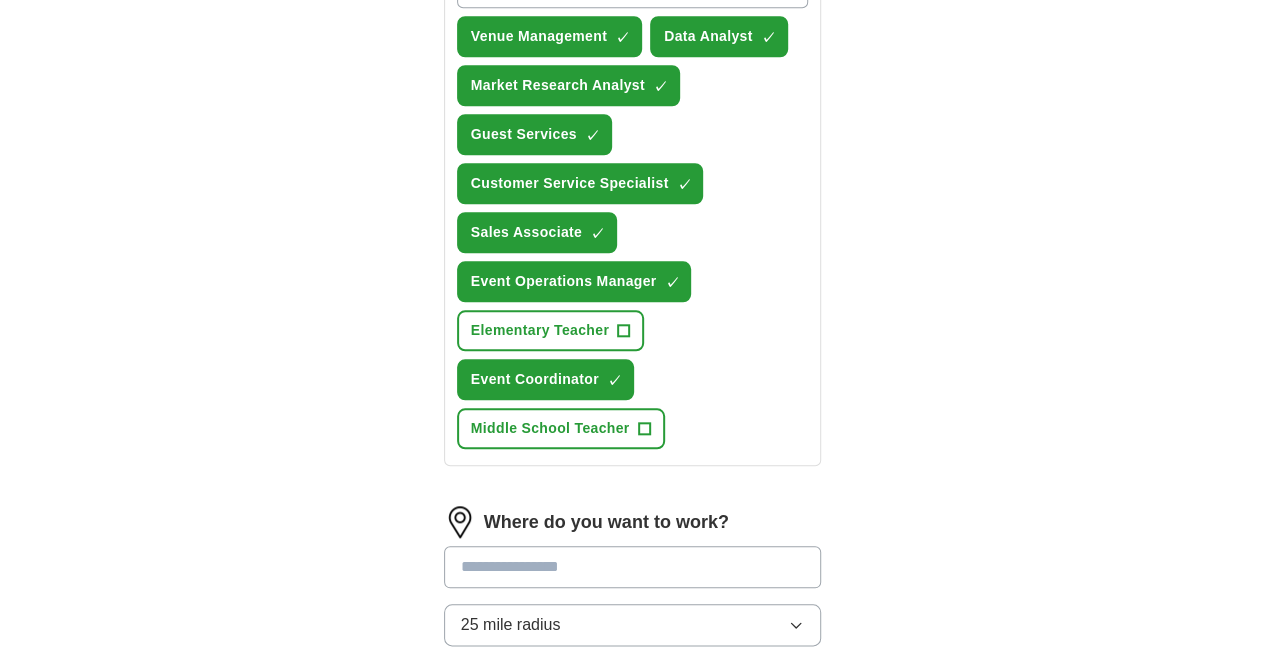 scroll, scrollTop: 821, scrollLeft: 0, axis: vertical 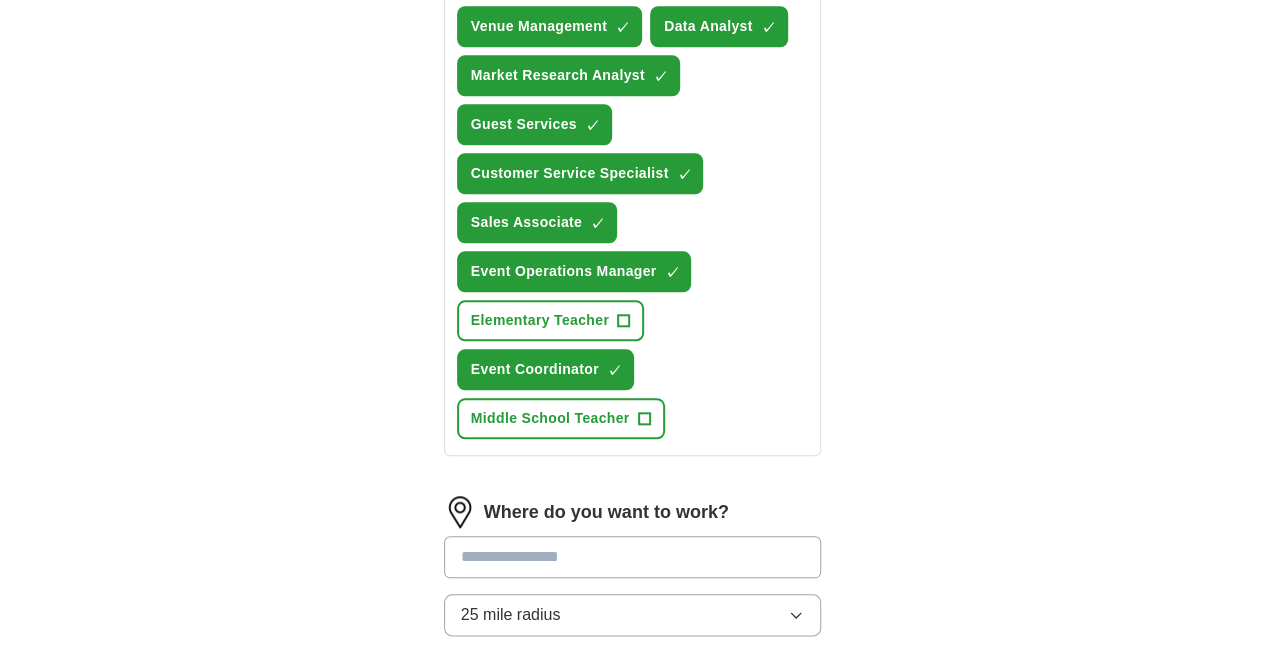 click at bounding box center (633, 557) 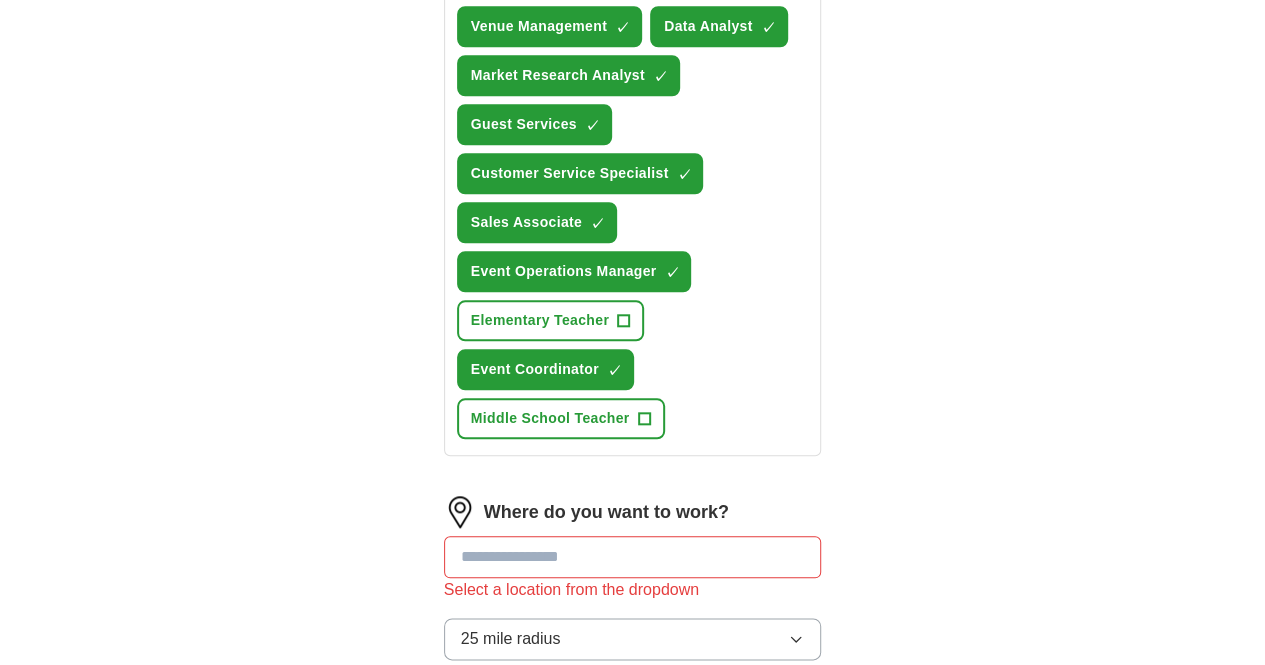 paste 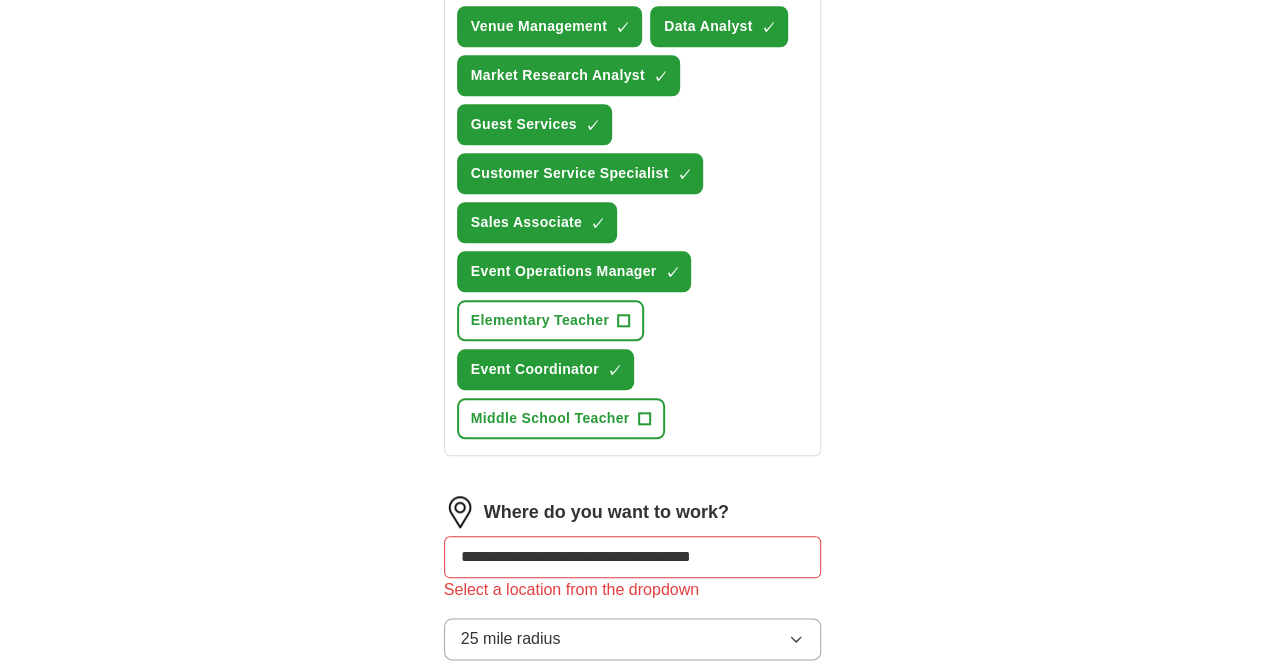 click on "Start applying for jobs" at bounding box center (633, 753) 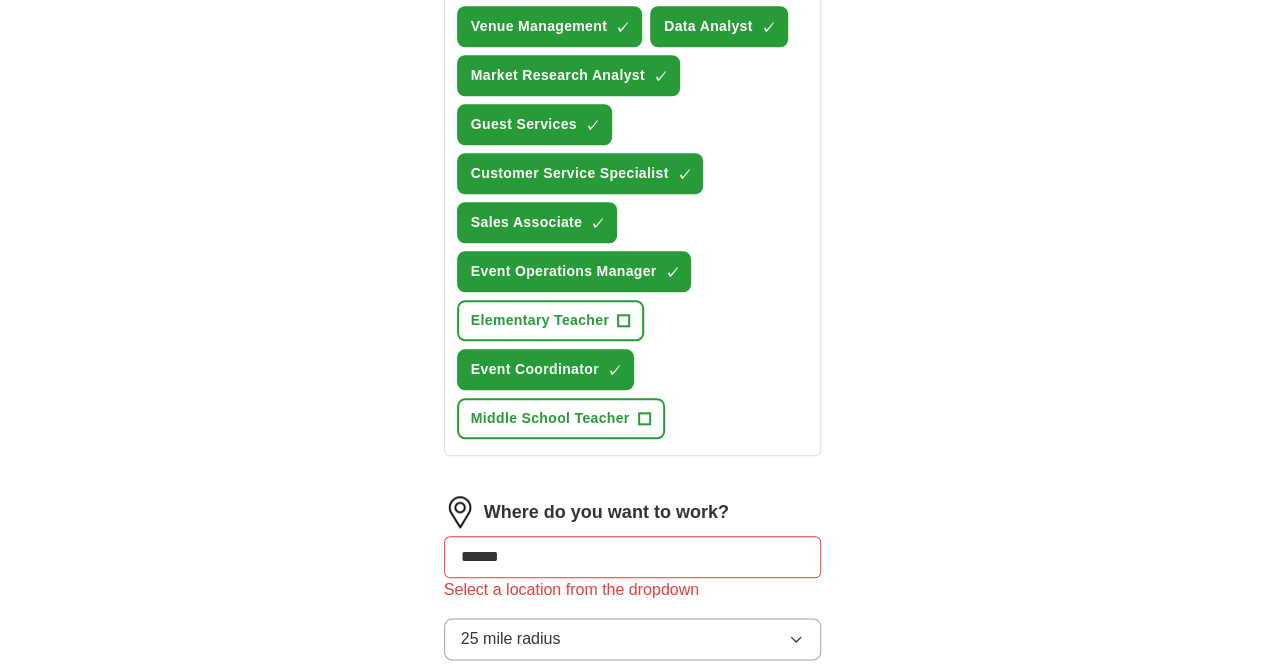 click on "Start applying for jobs" at bounding box center [633, 843] 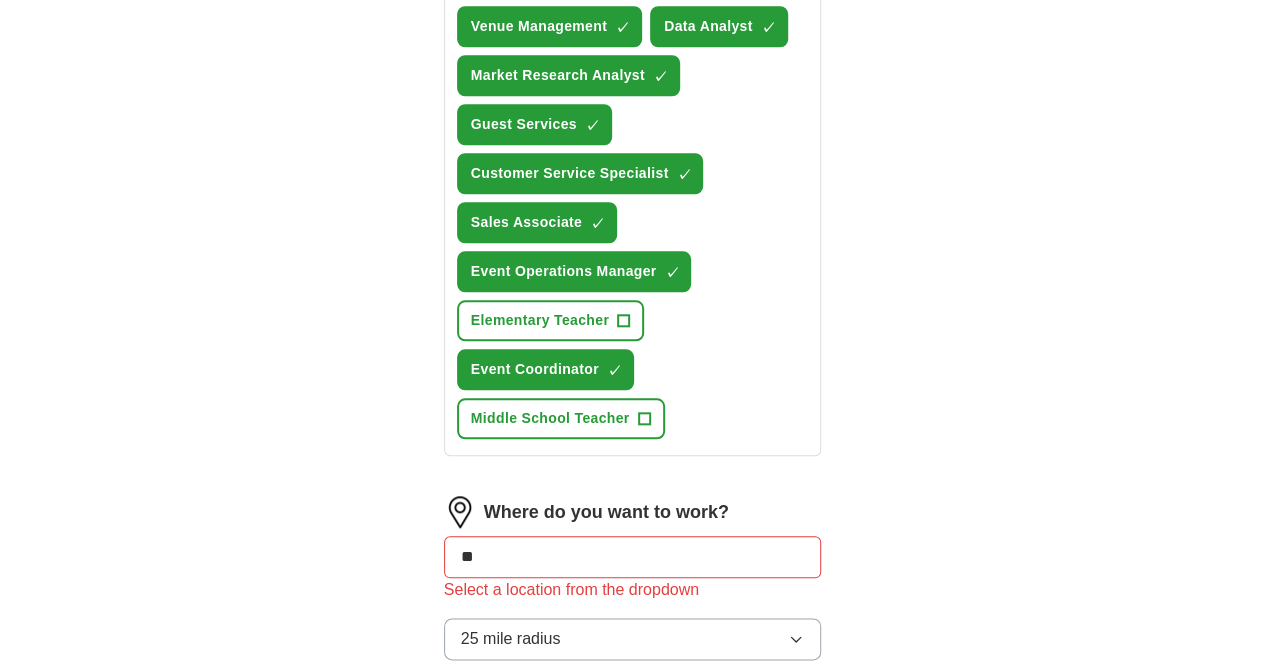 type on "*" 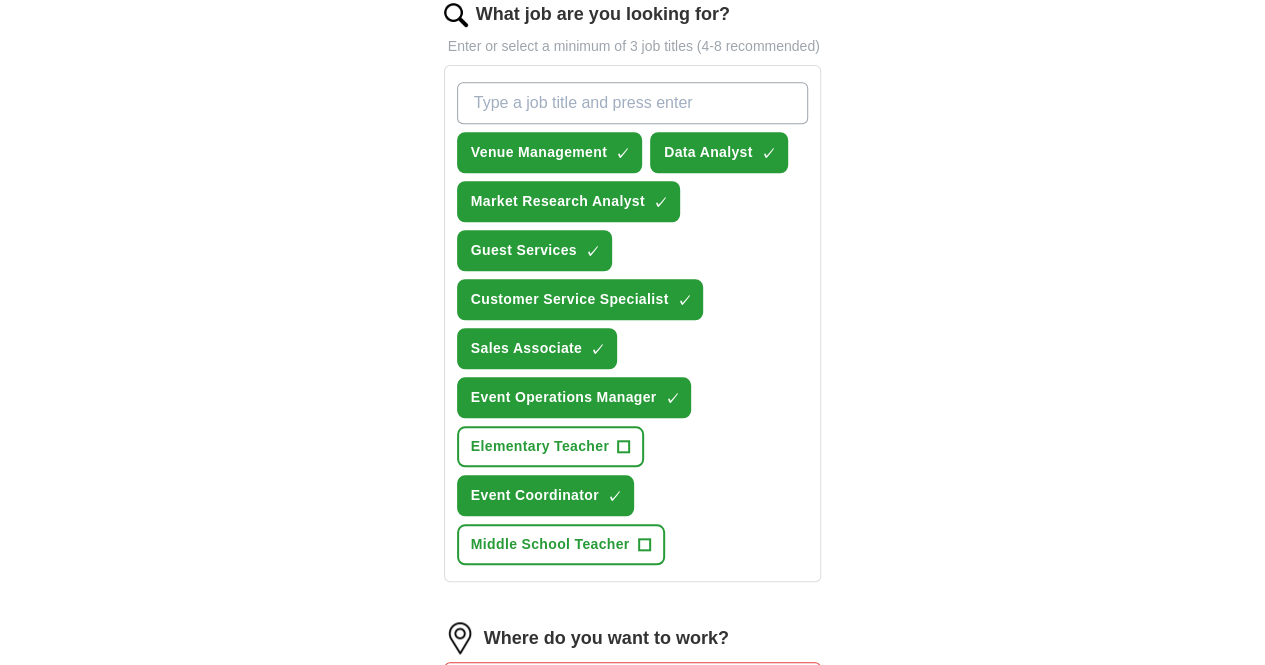 scroll, scrollTop: 475, scrollLeft: 0, axis: vertical 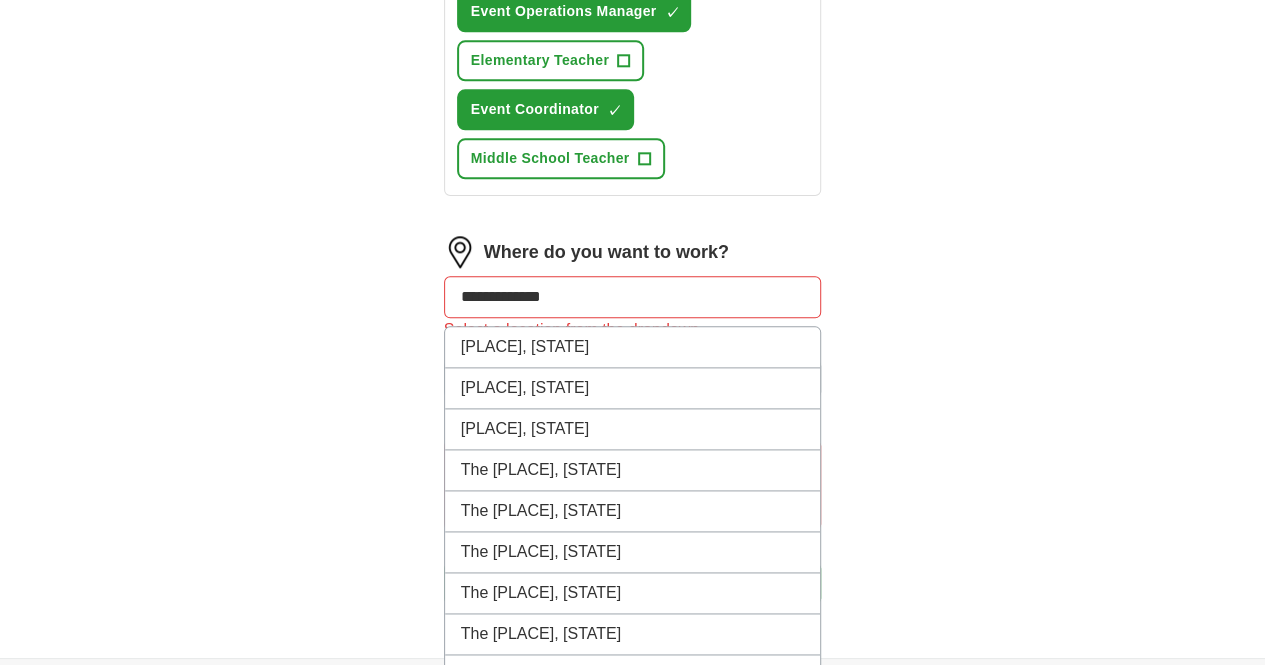 drag, startPoint x: 543, startPoint y: 69, endPoint x: 290, endPoint y: 45, distance: 254.13579 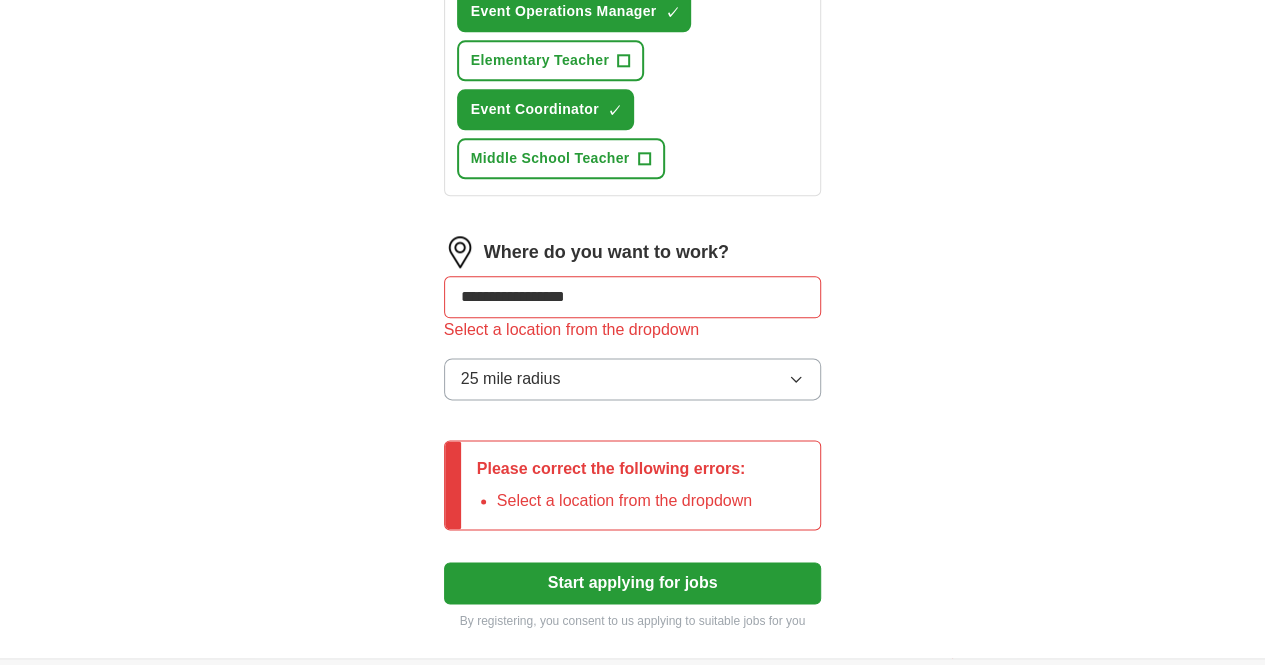 scroll, scrollTop: 1049, scrollLeft: 0, axis: vertical 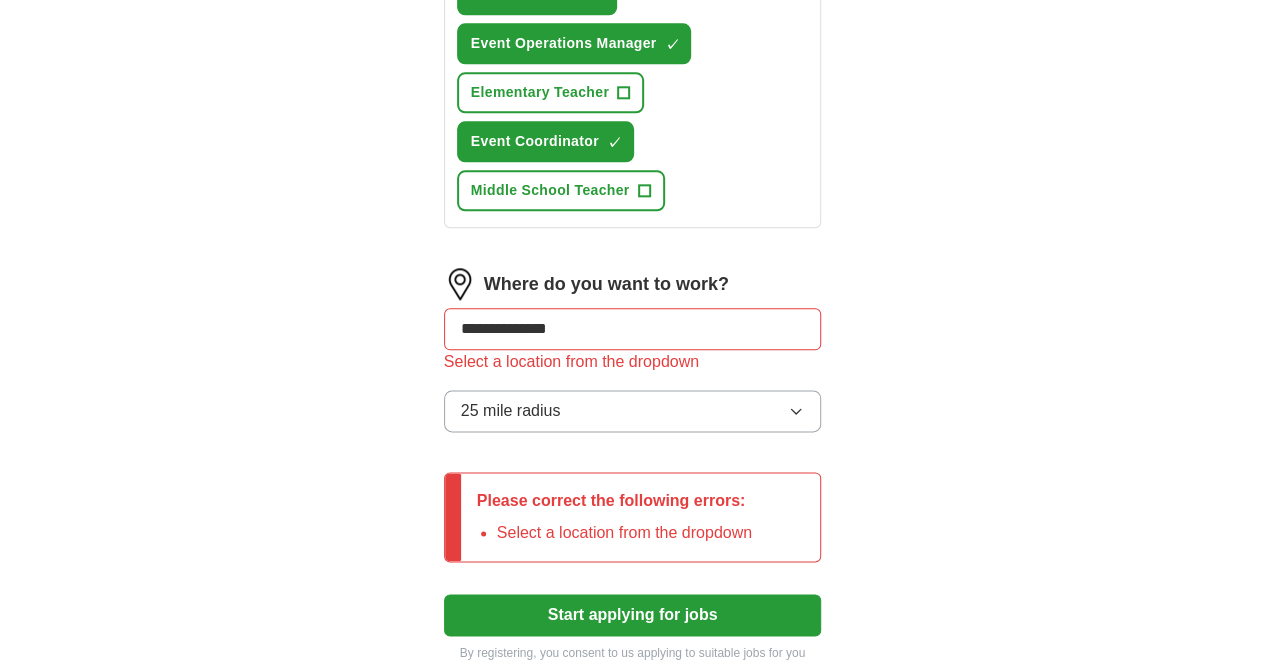 type on "**********" 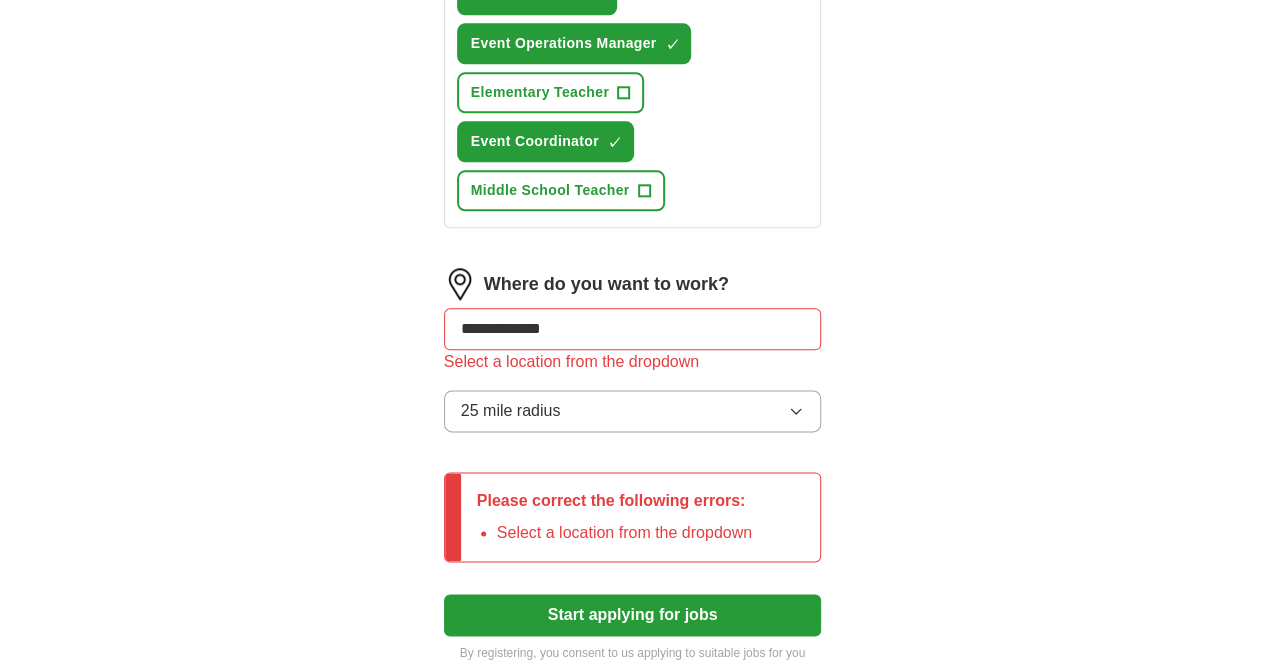 scroll, scrollTop: 1081, scrollLeft: 0, axis: vertical 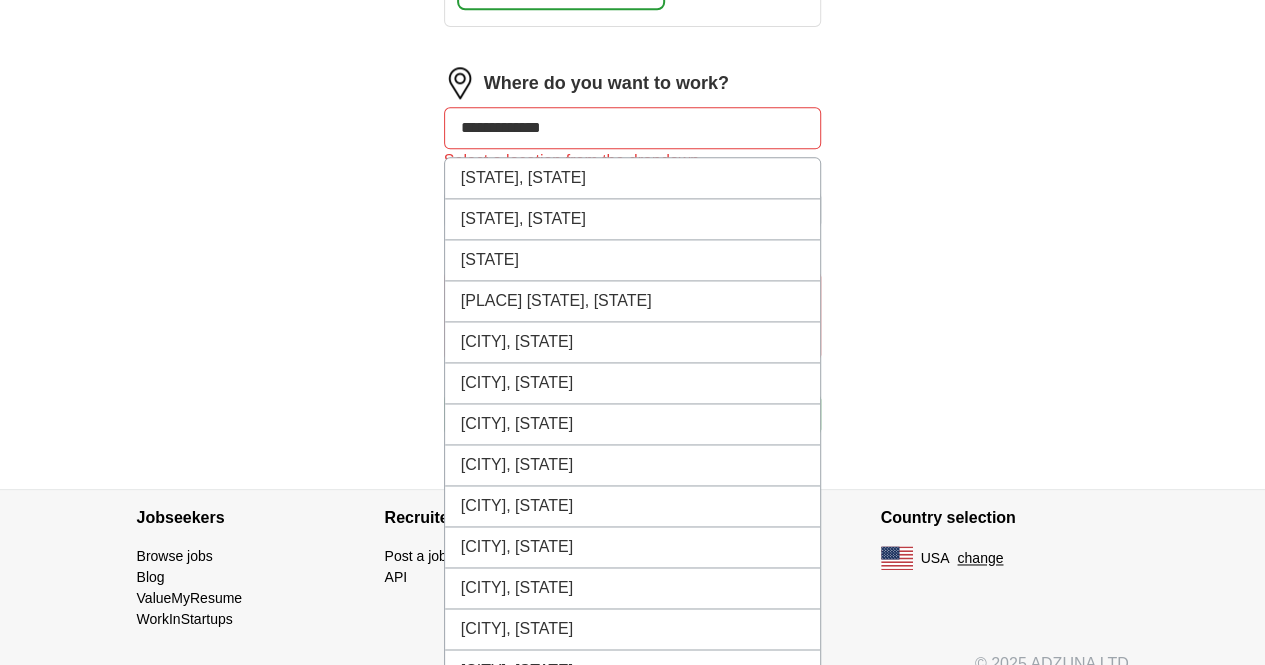 click on "[CITY], [STATE]" at bounding box center [633, 752] 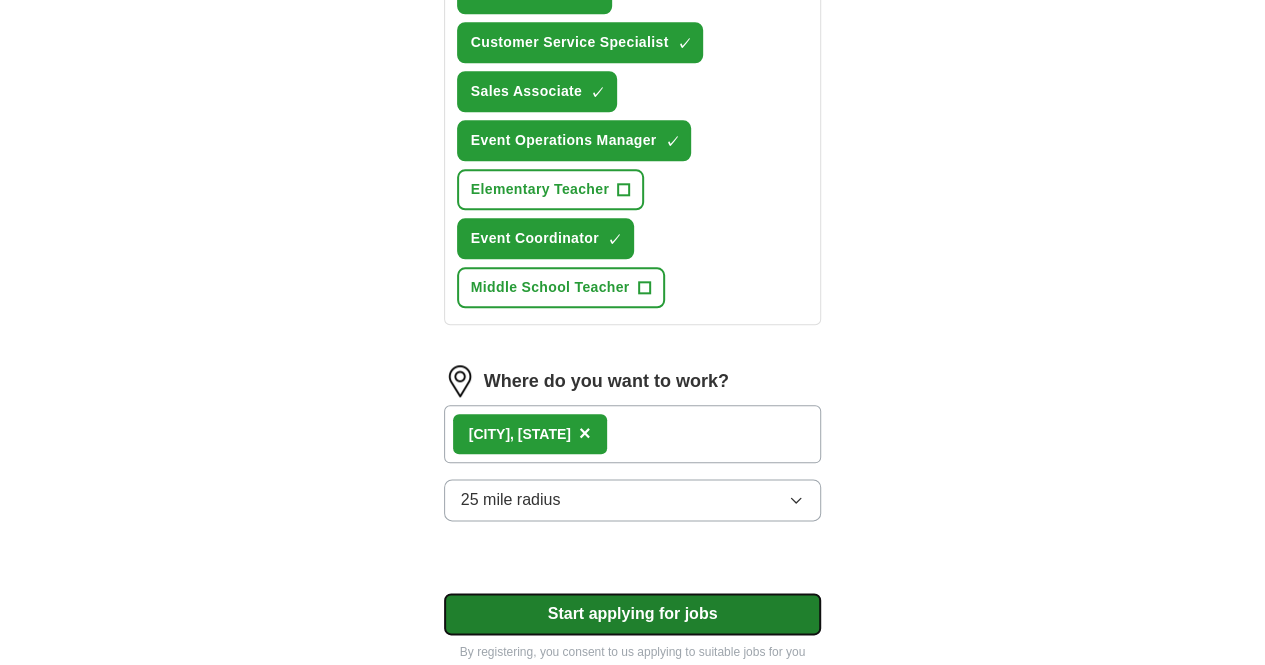 click on "Start applying for jobs" at bounding box center (633, 614) 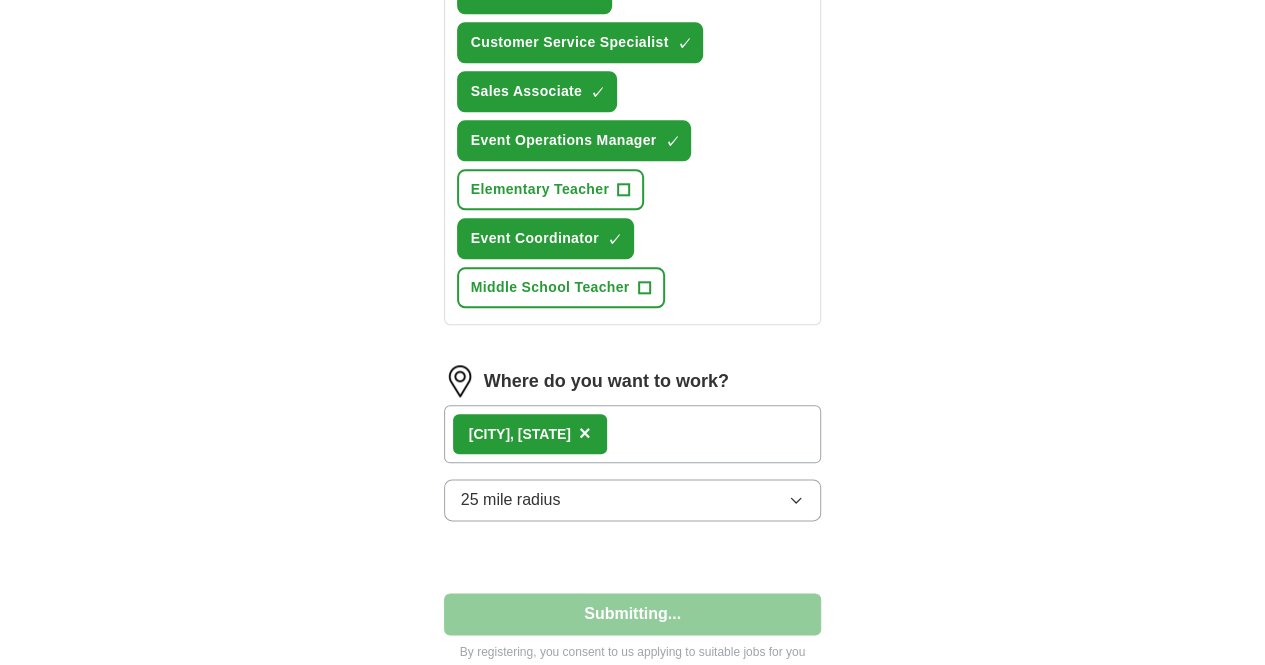 select on "**" 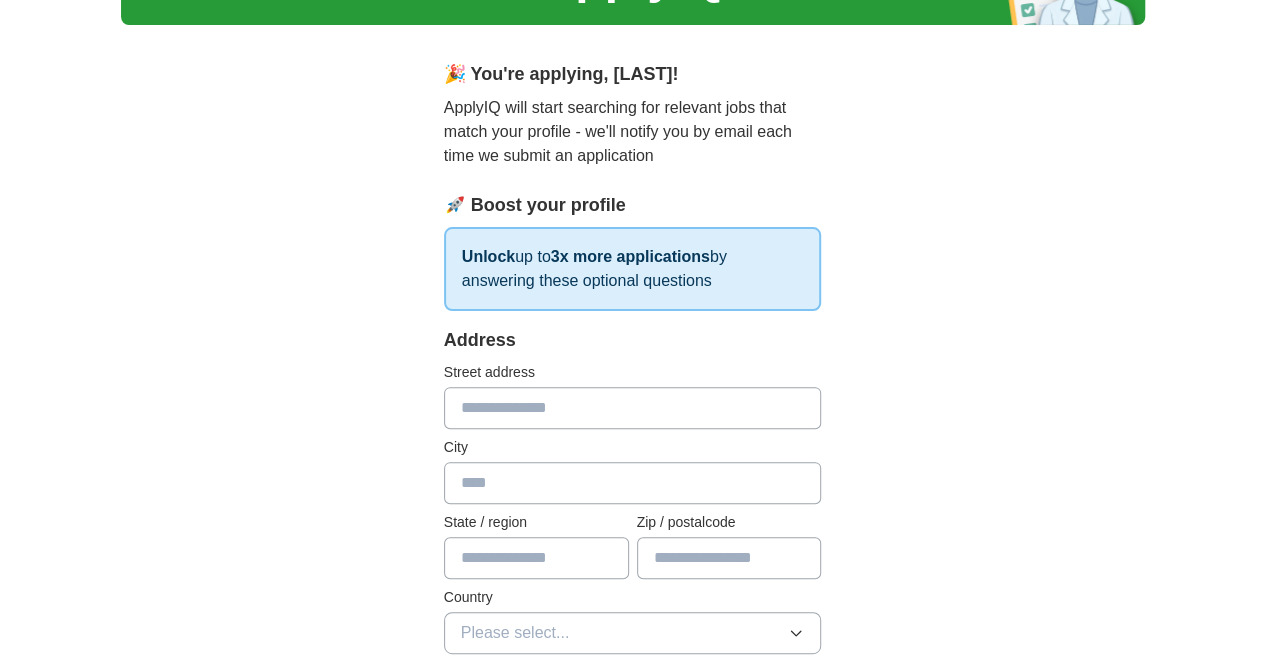 scroll, scrollTop: 0, scrollLeft: 0, axis: both 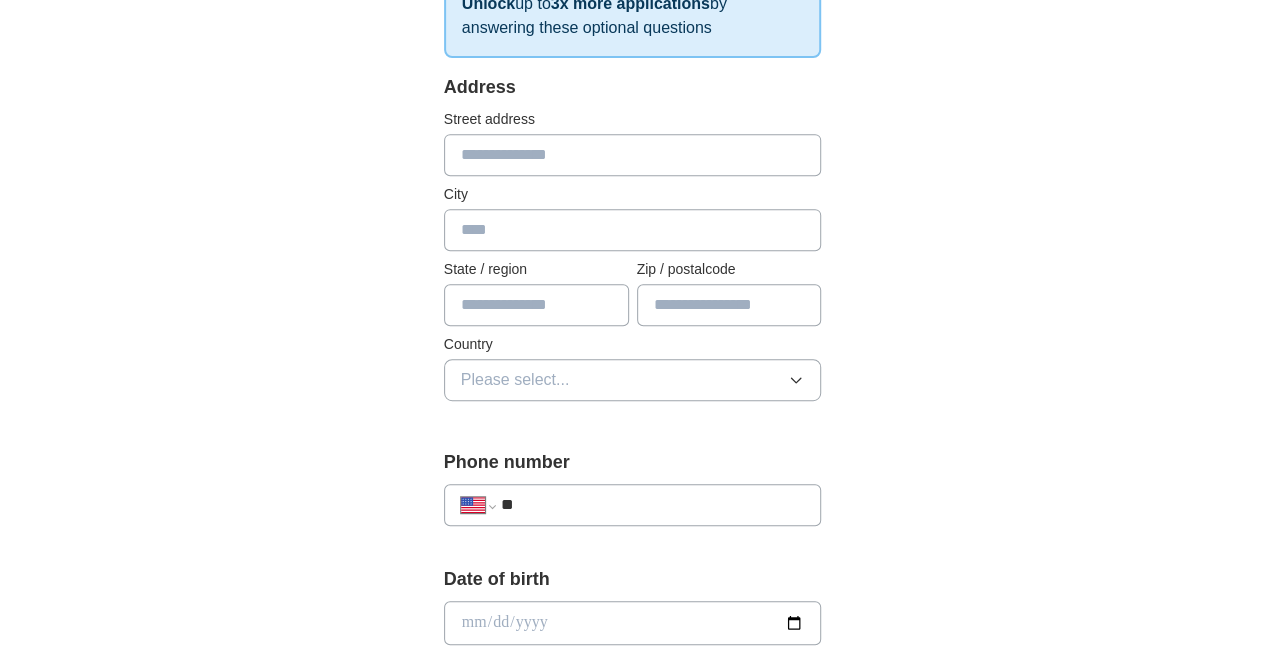 click at bounding box center [633, 155] 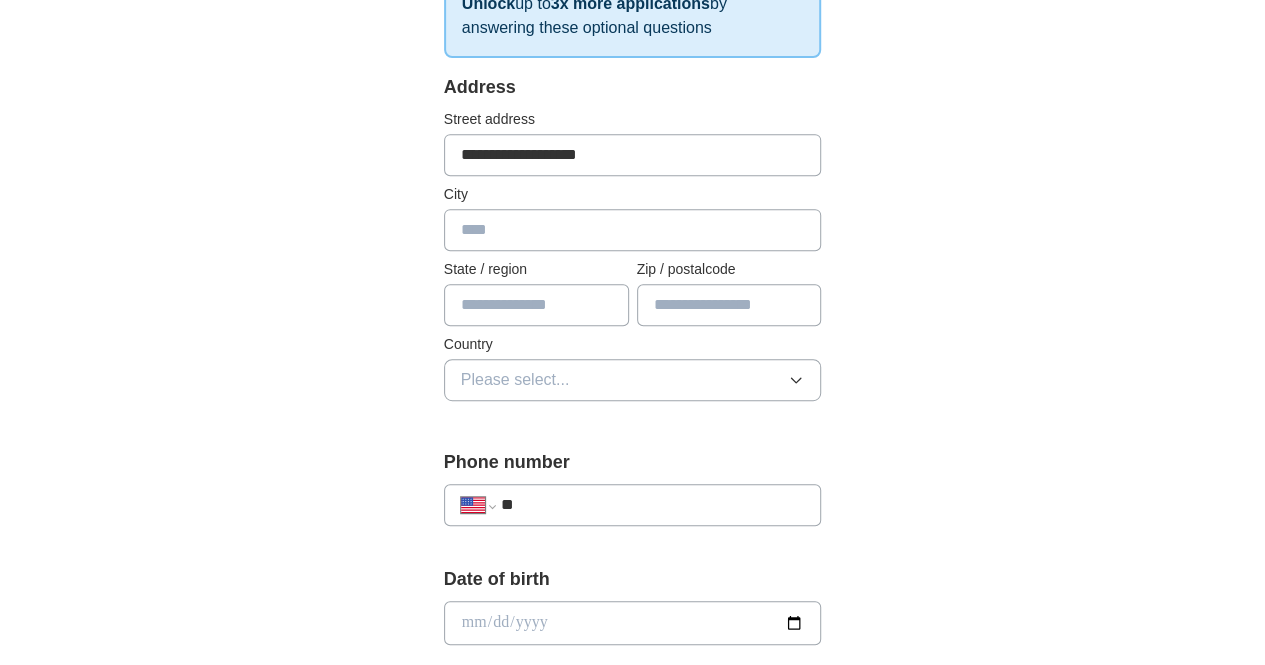 type on "**********" 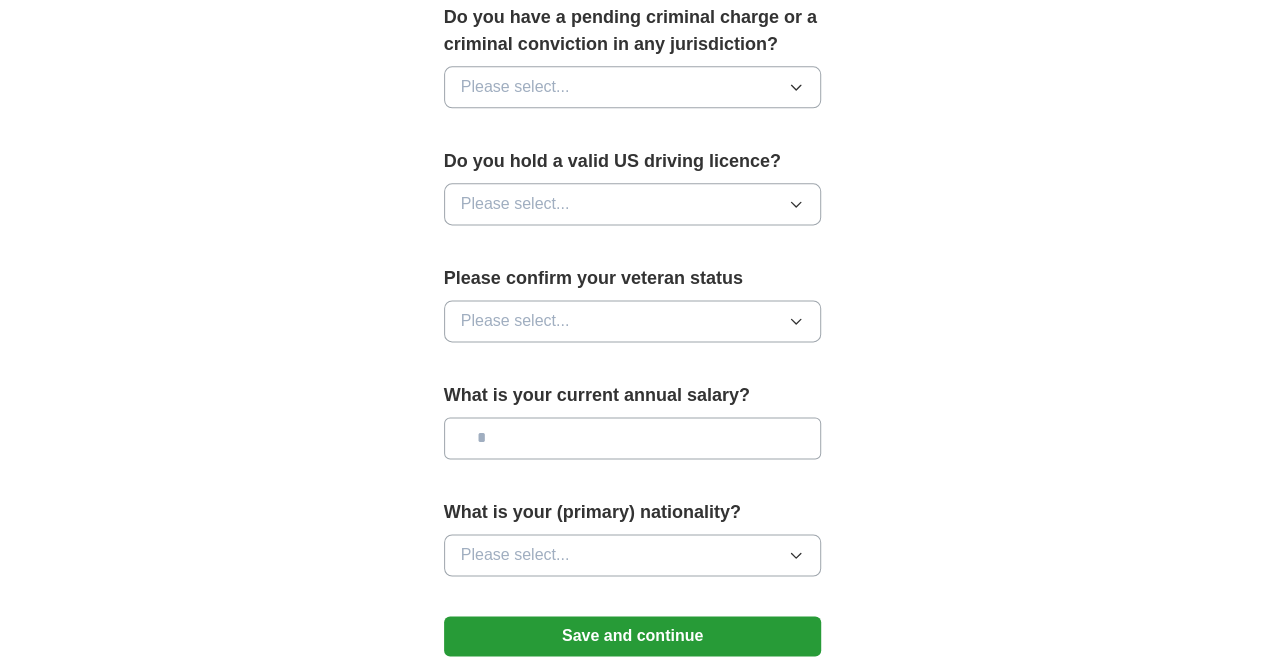 scroll, scrollTop: 1271, scrollLeft: 0, axis: vertical 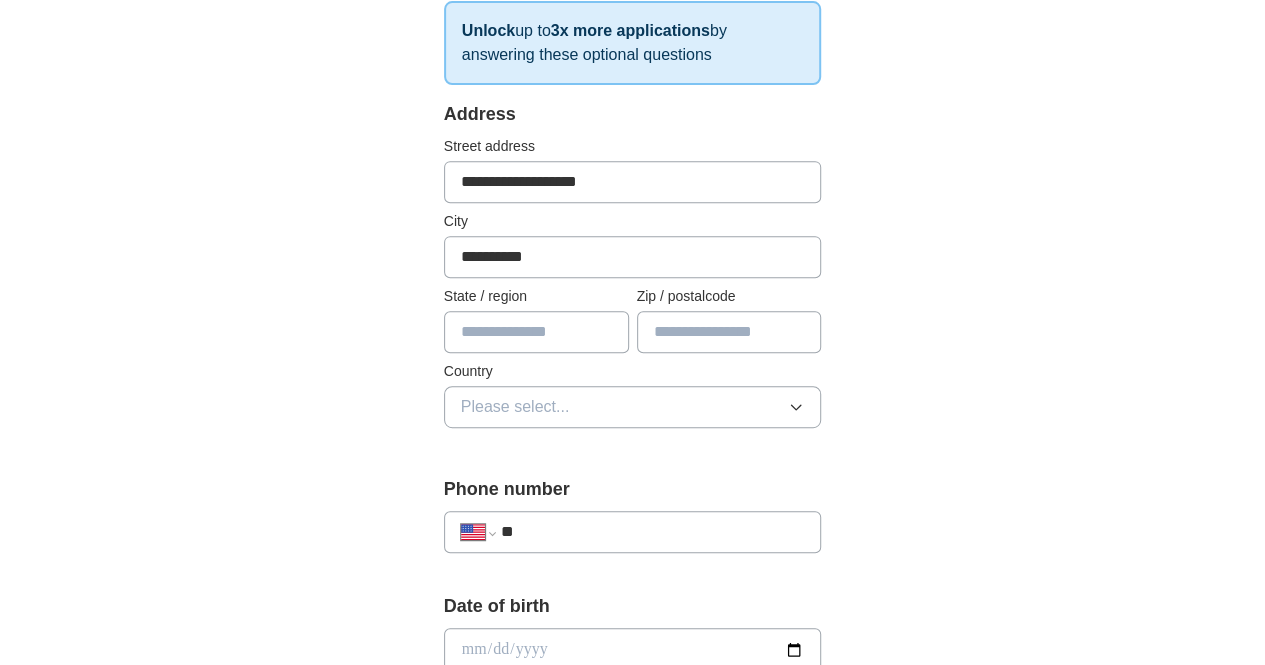 type on "*********" 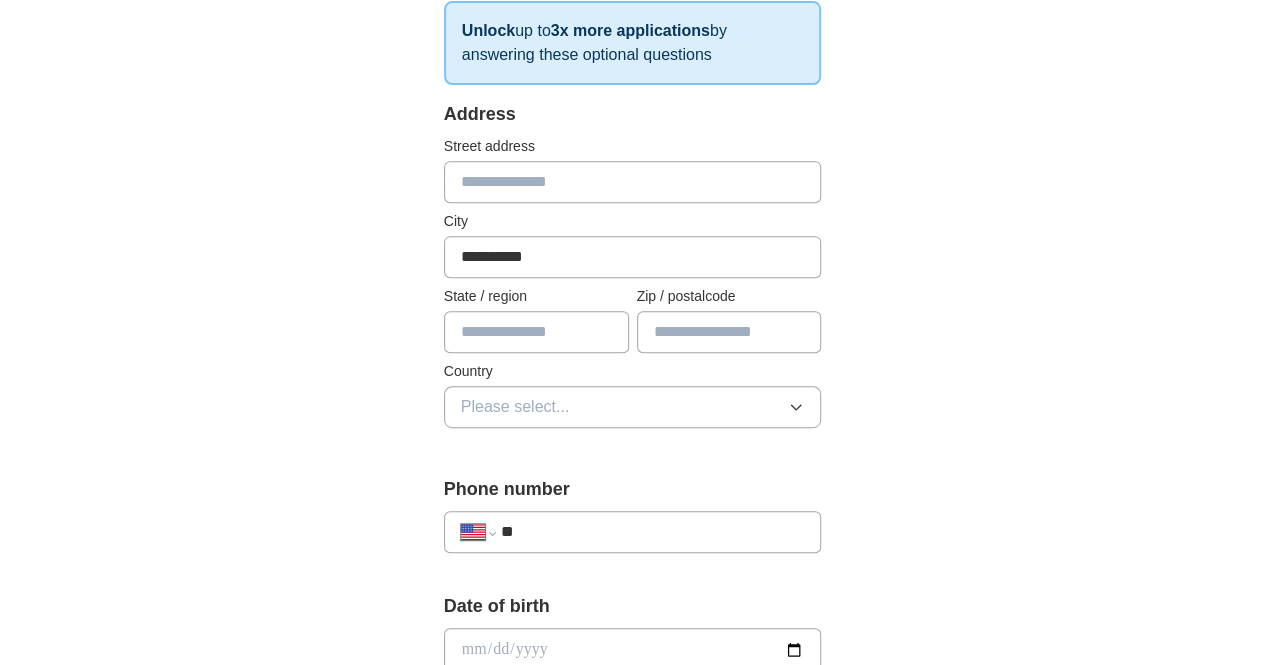 type 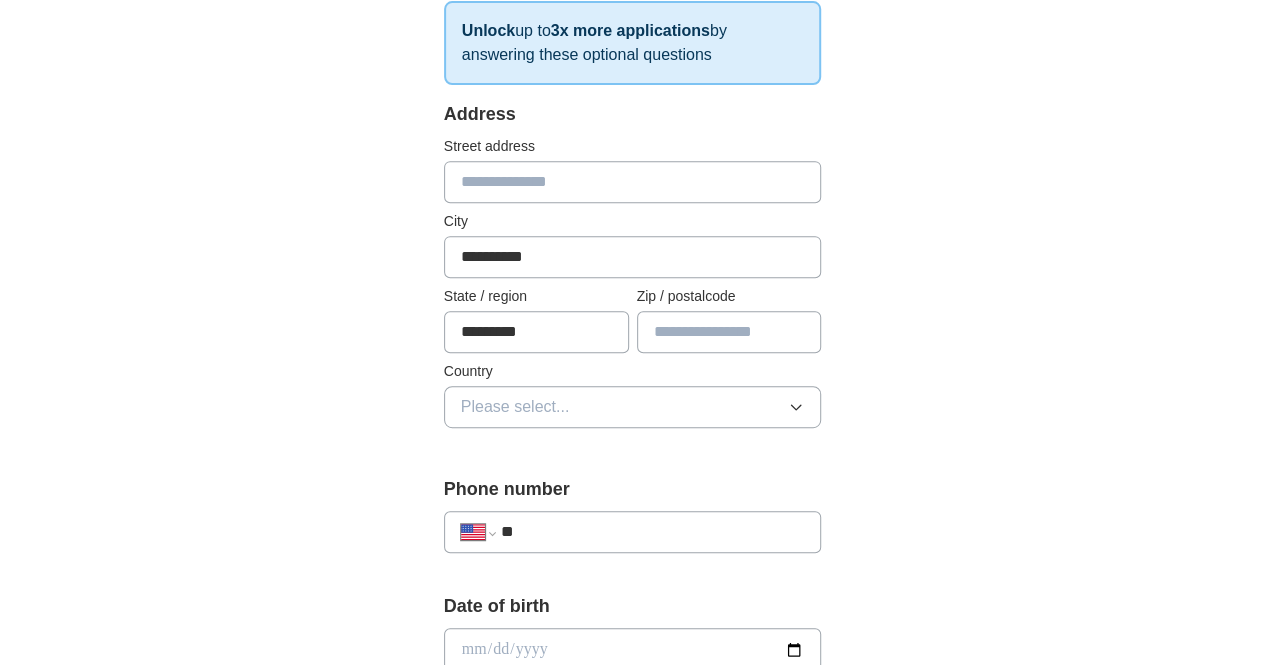 type on "*********" 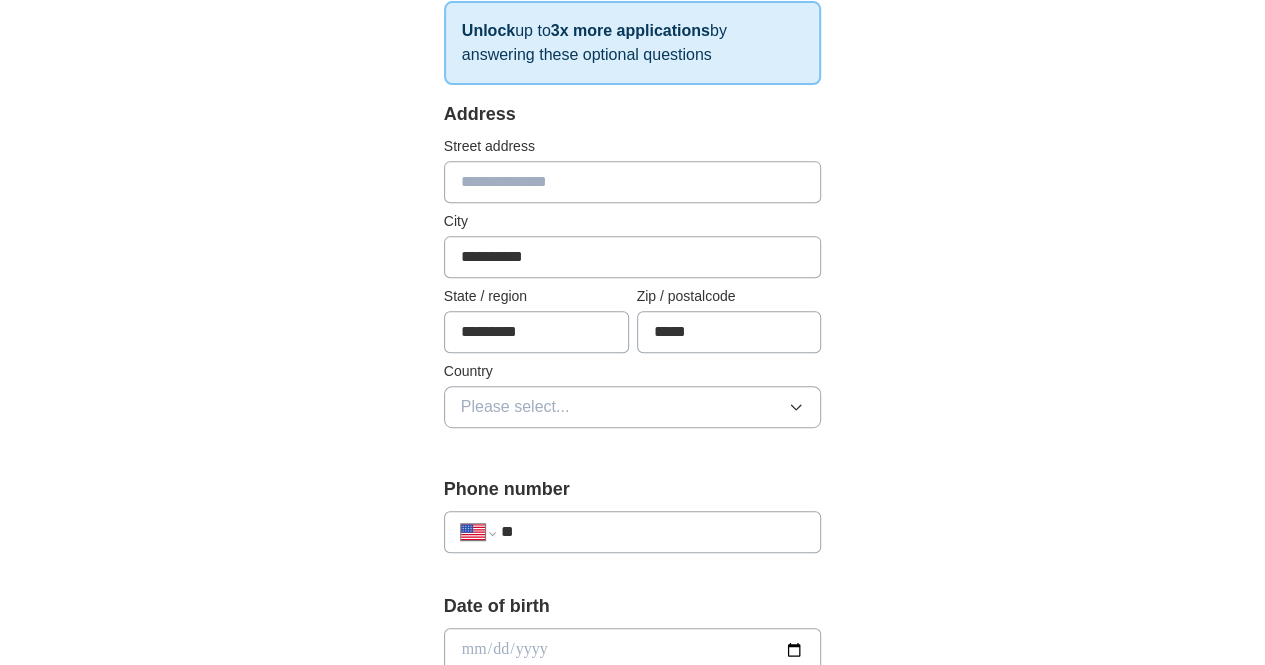 type on "*****" 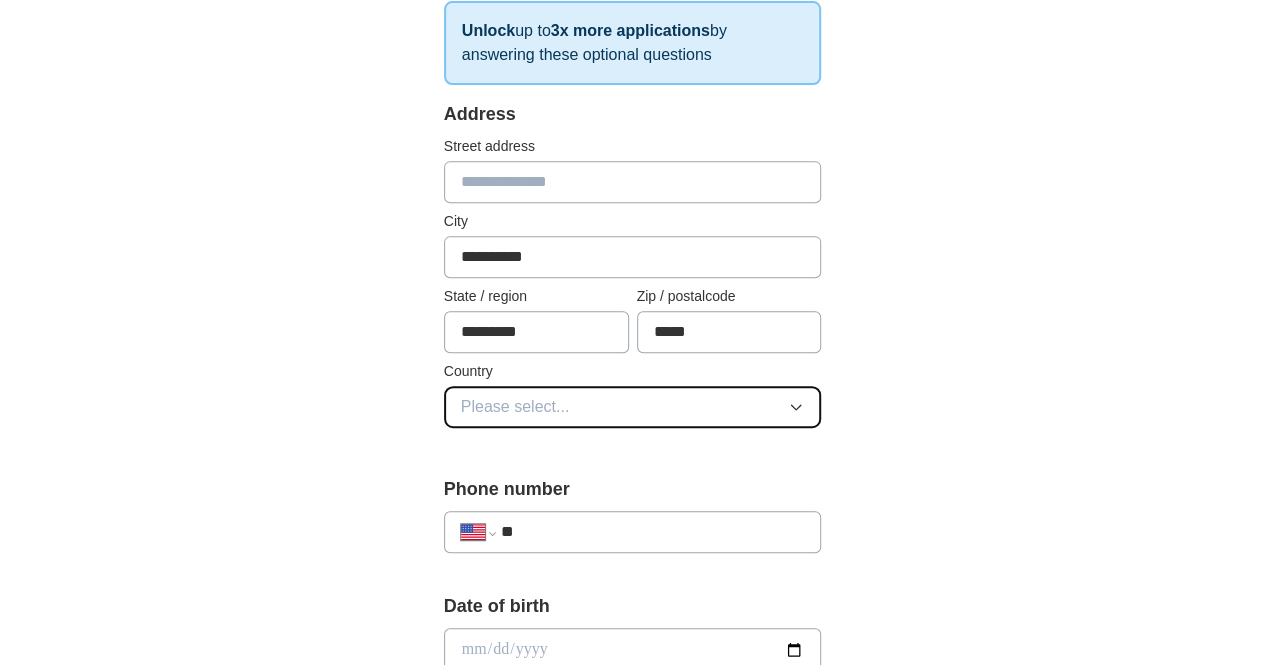 click on "Please select..." at bounding box center (633, 407) 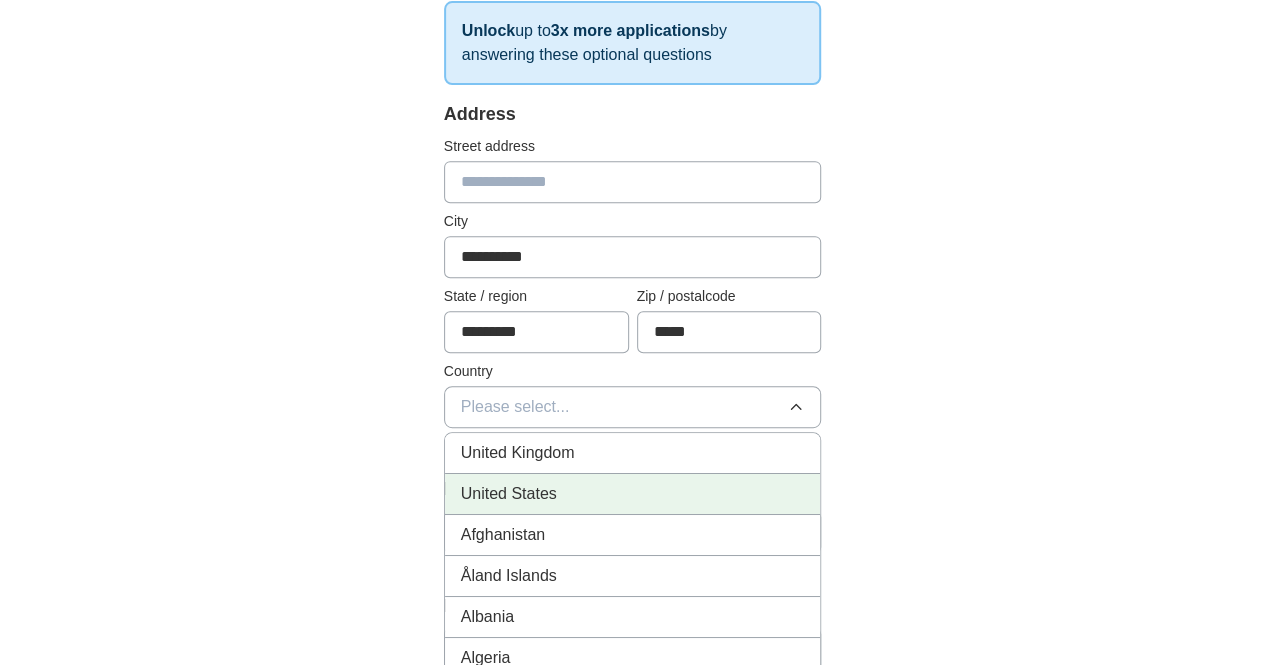 click on "United States" at bounding box center [633, 494] 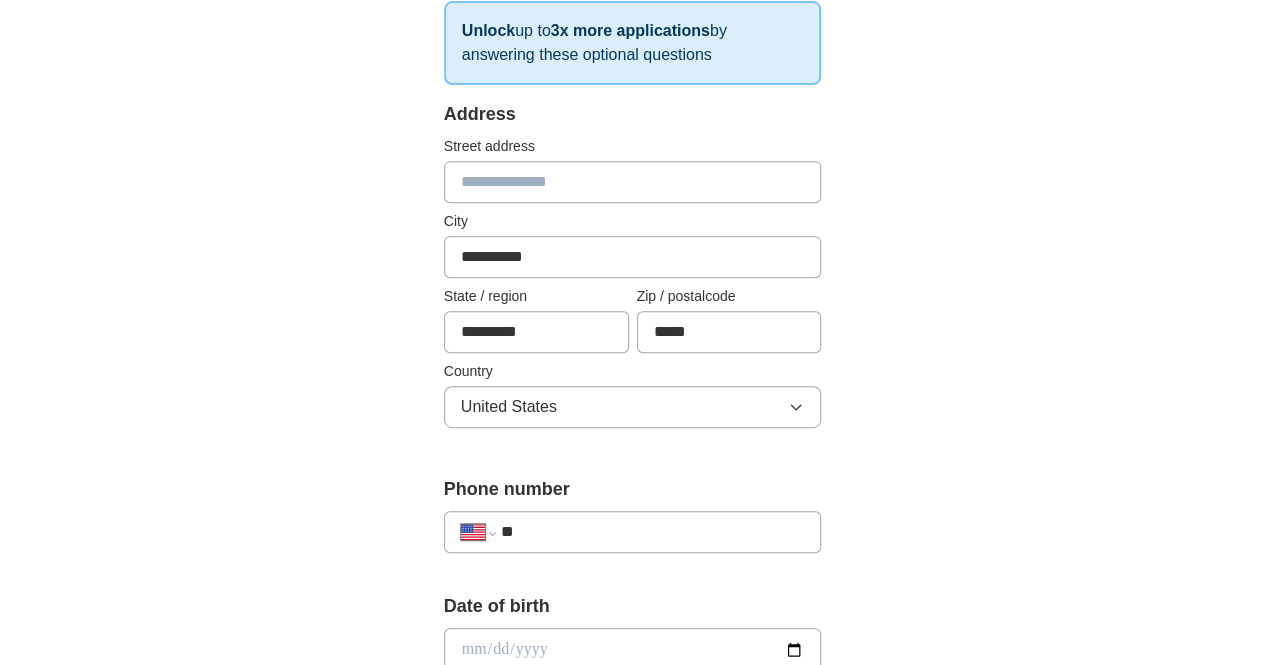 click on "**" at bounding box center (653, 532) 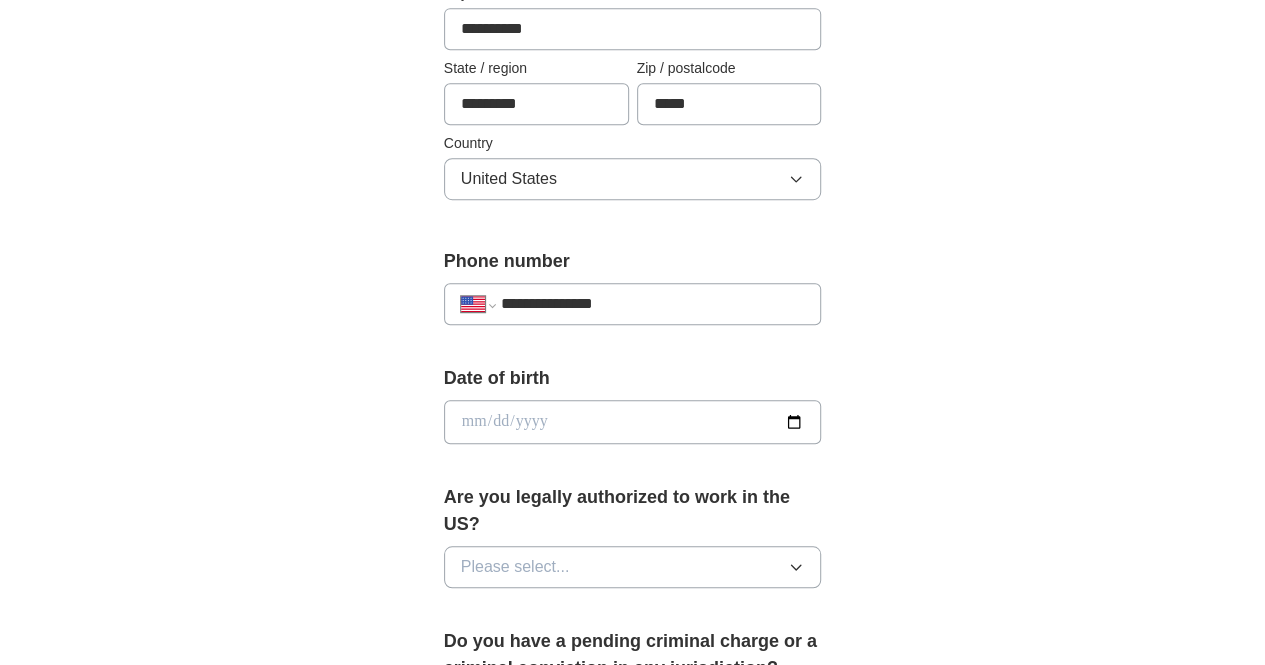 scroll, scrollTop: 723, scrollLeft: 0, axis: vertical 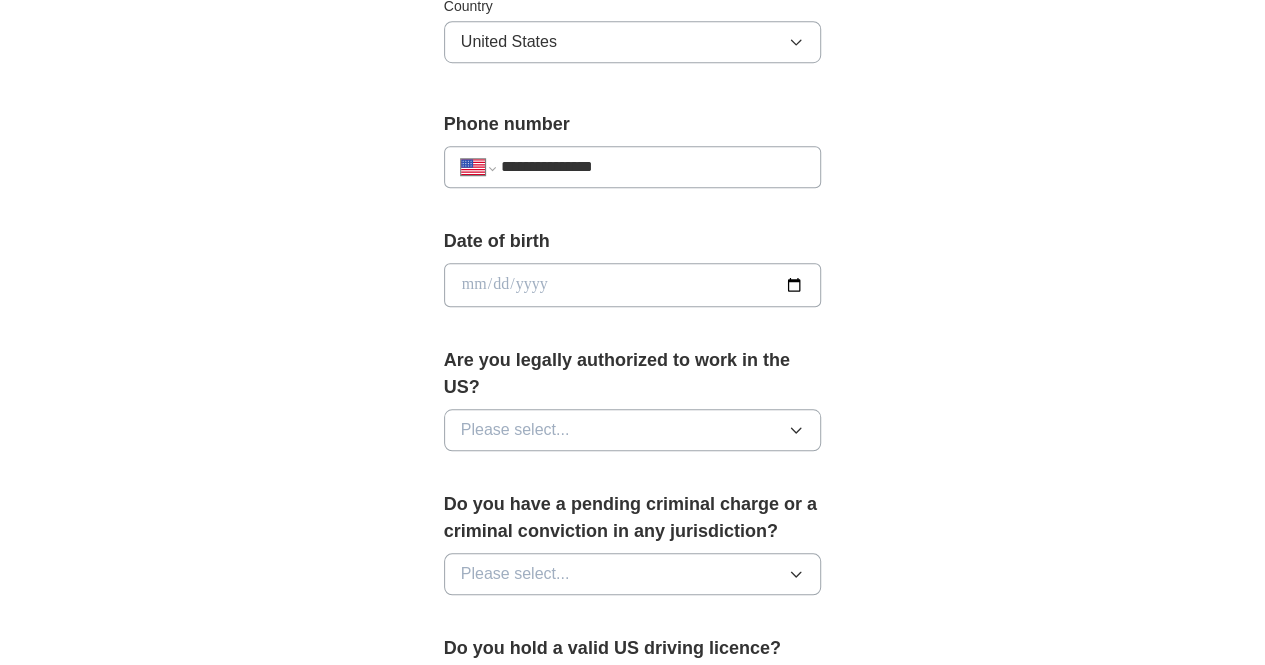 type on "**********" 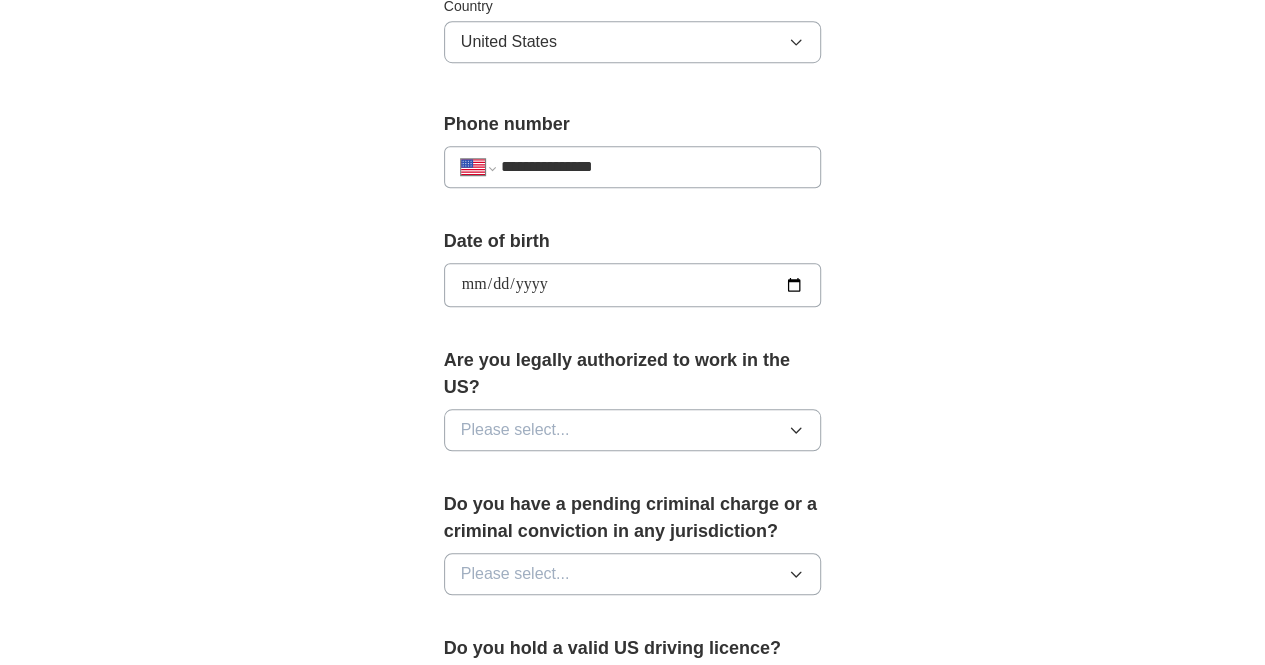 type on "**********" 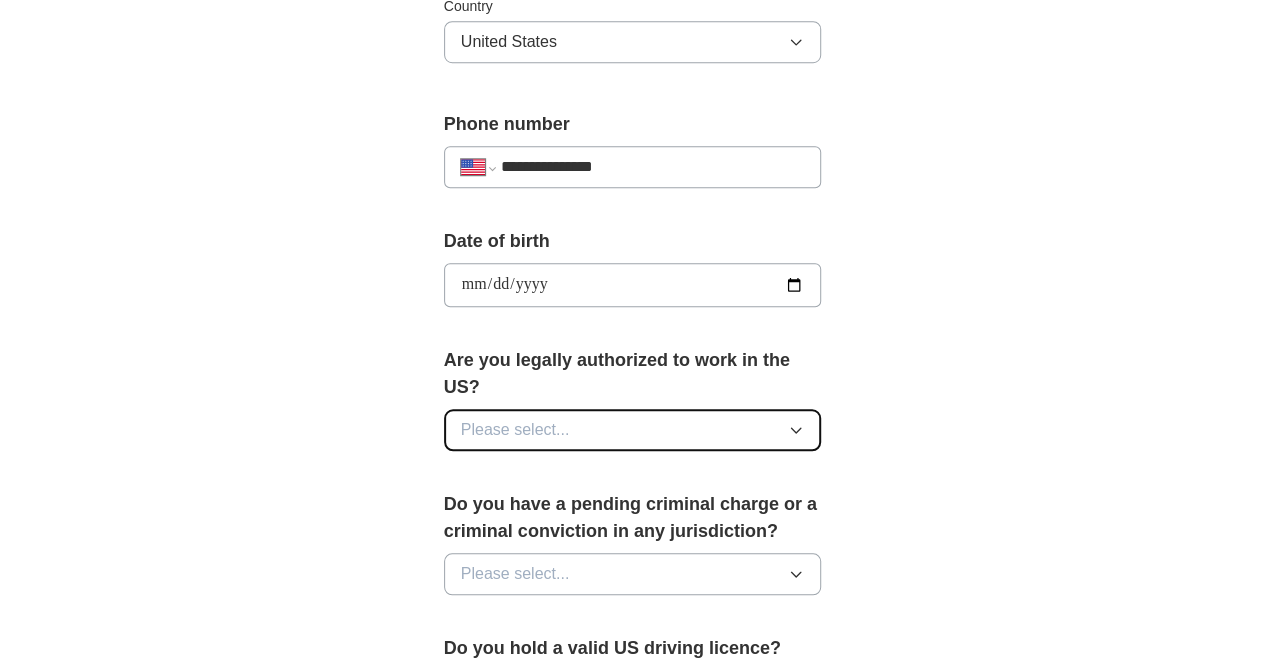 click on "Please select..." at bounding box center [633, 430] 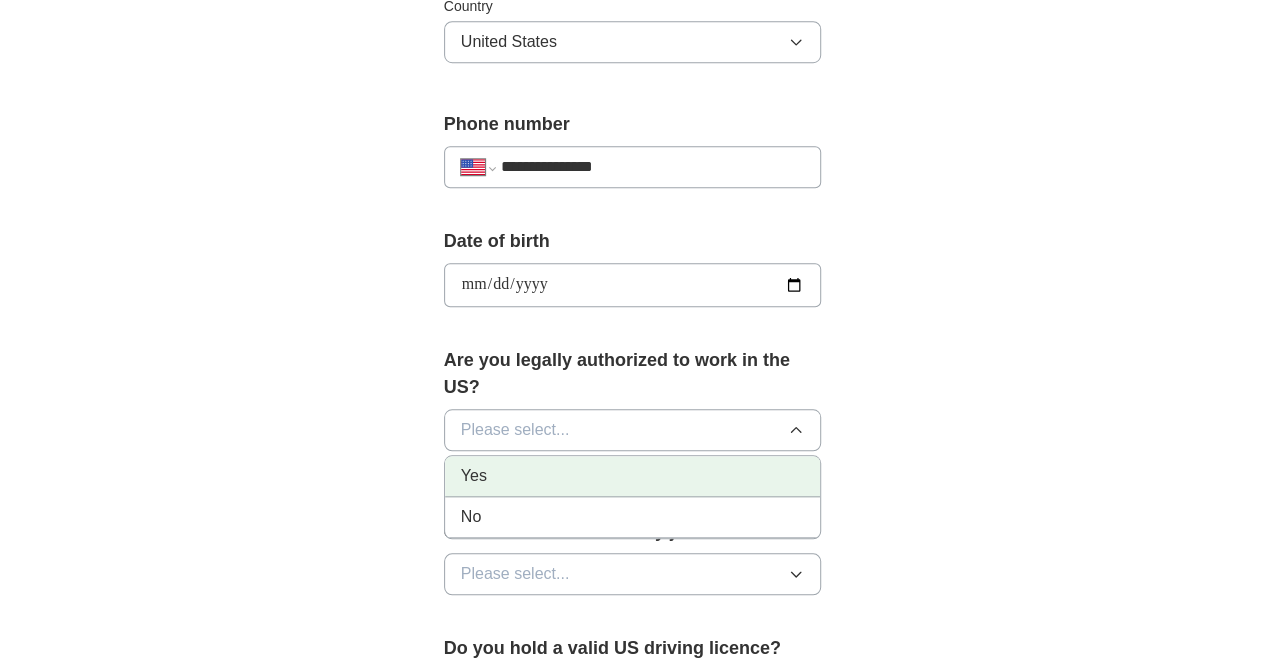 click on "Yes" at bounding box center [633, 476] 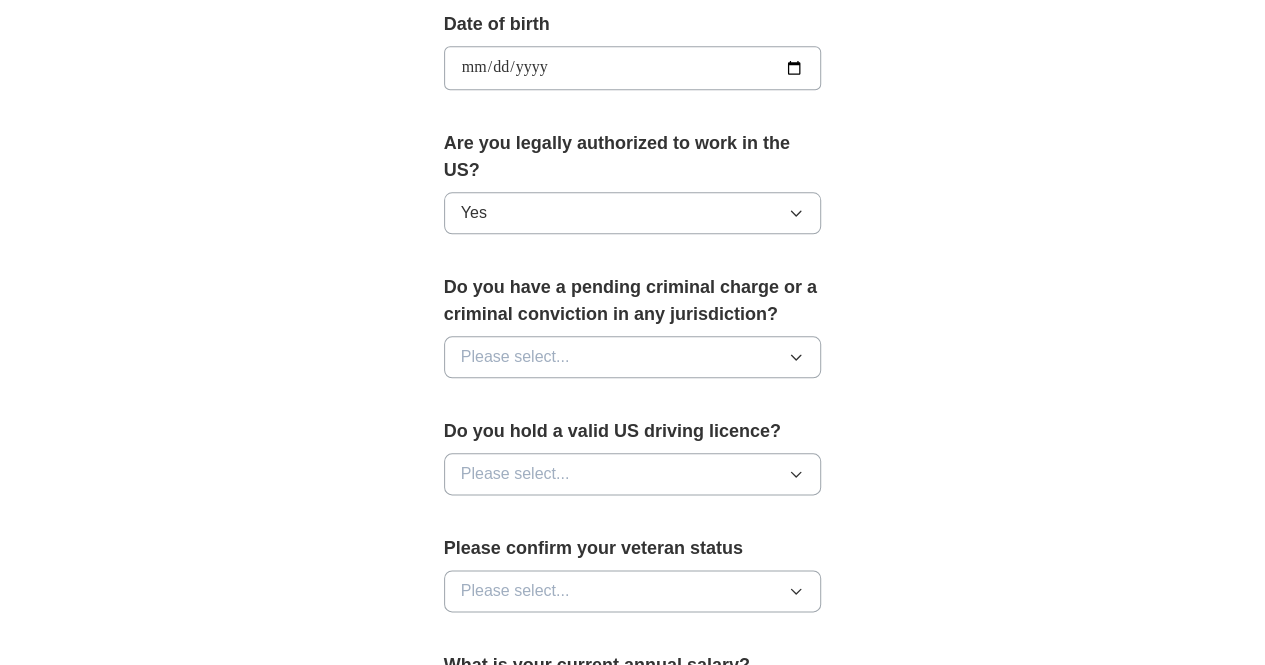 scroll, scrollTop: 998, scrollLeft: 0, axis: vertical 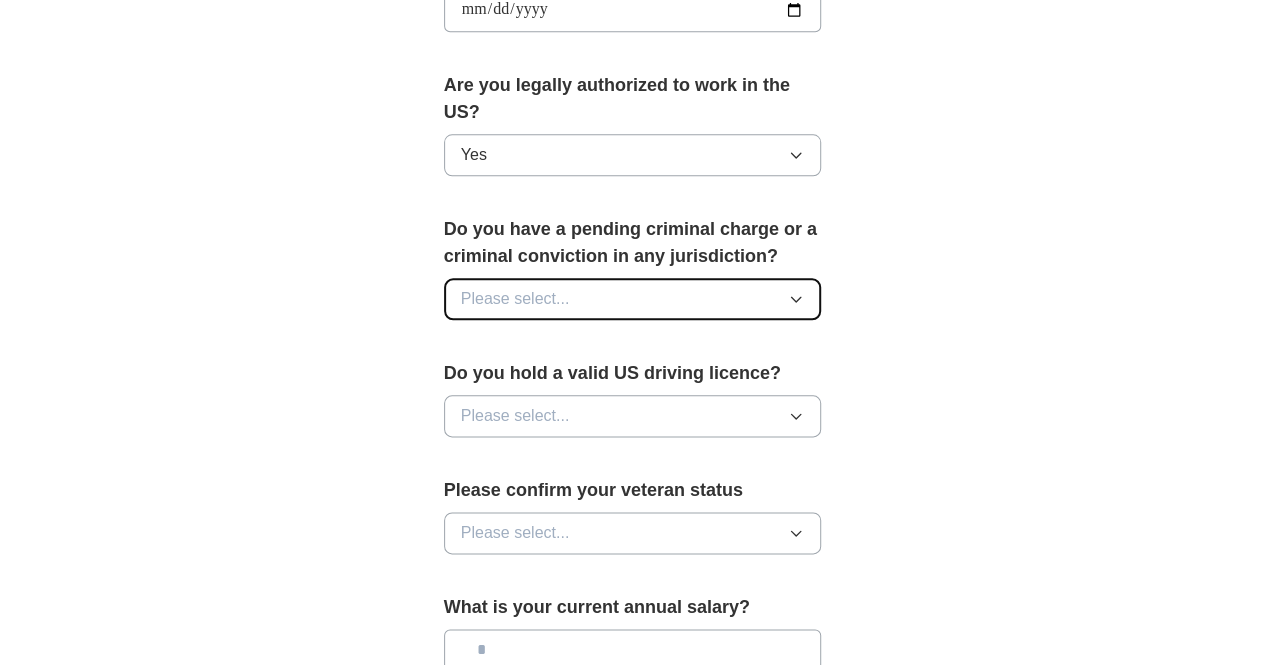 click on "Please select..." at bounding box center [633, 299] 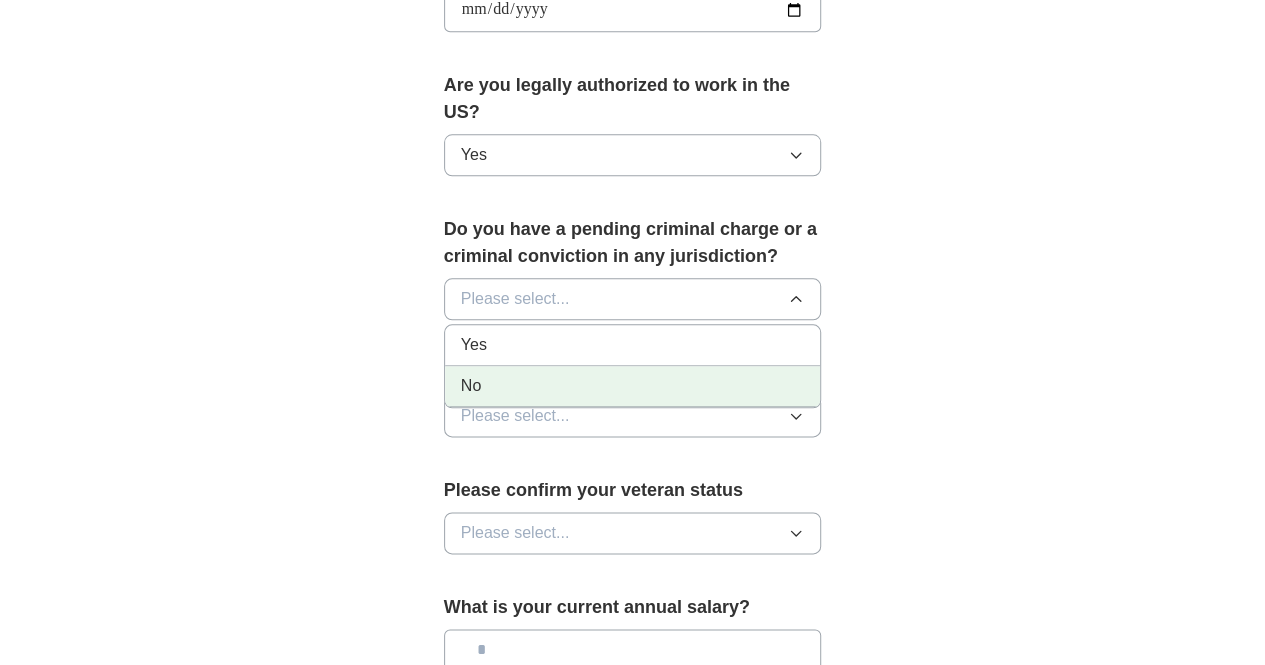 click on "No" at bounding box center [633, 386] 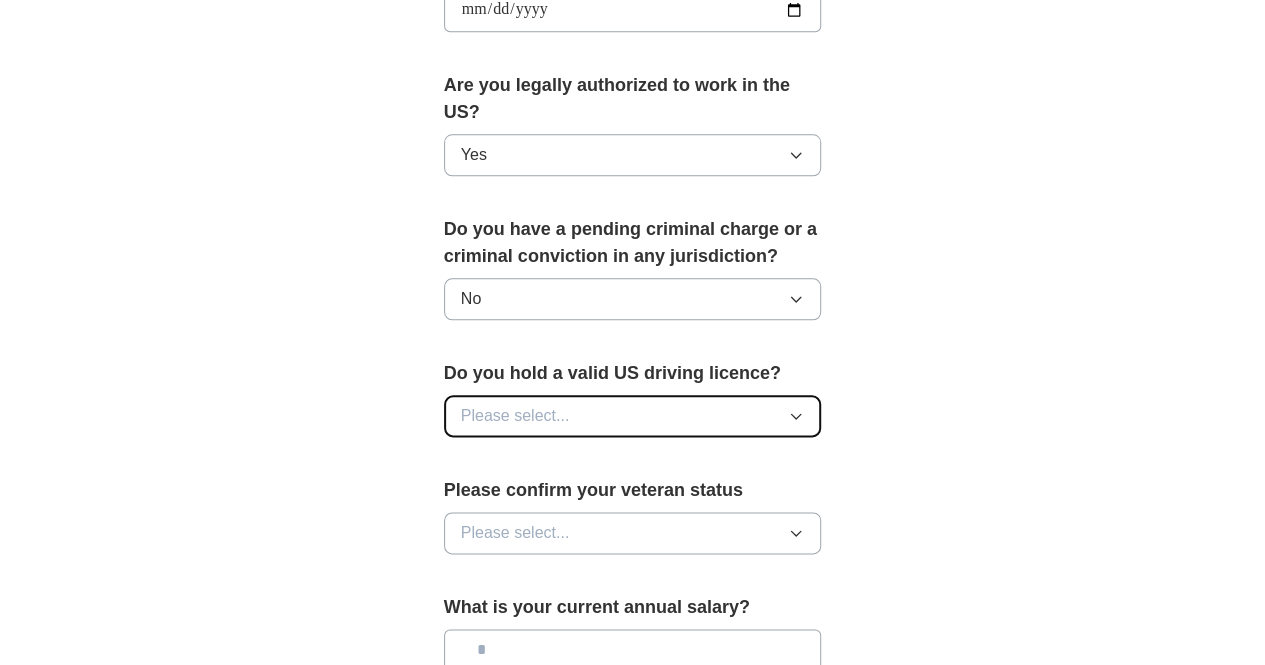 click on "Please select..." at bounding box center [633, 416] 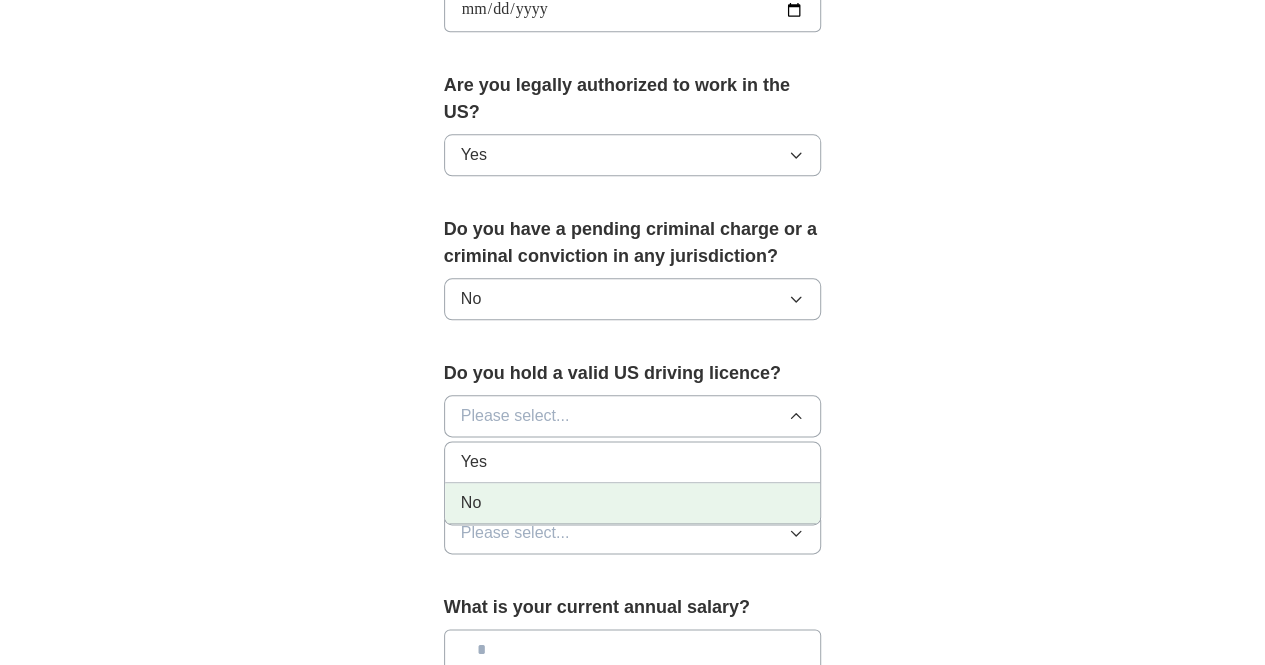 click on "No" at bounding box center (633, 503) 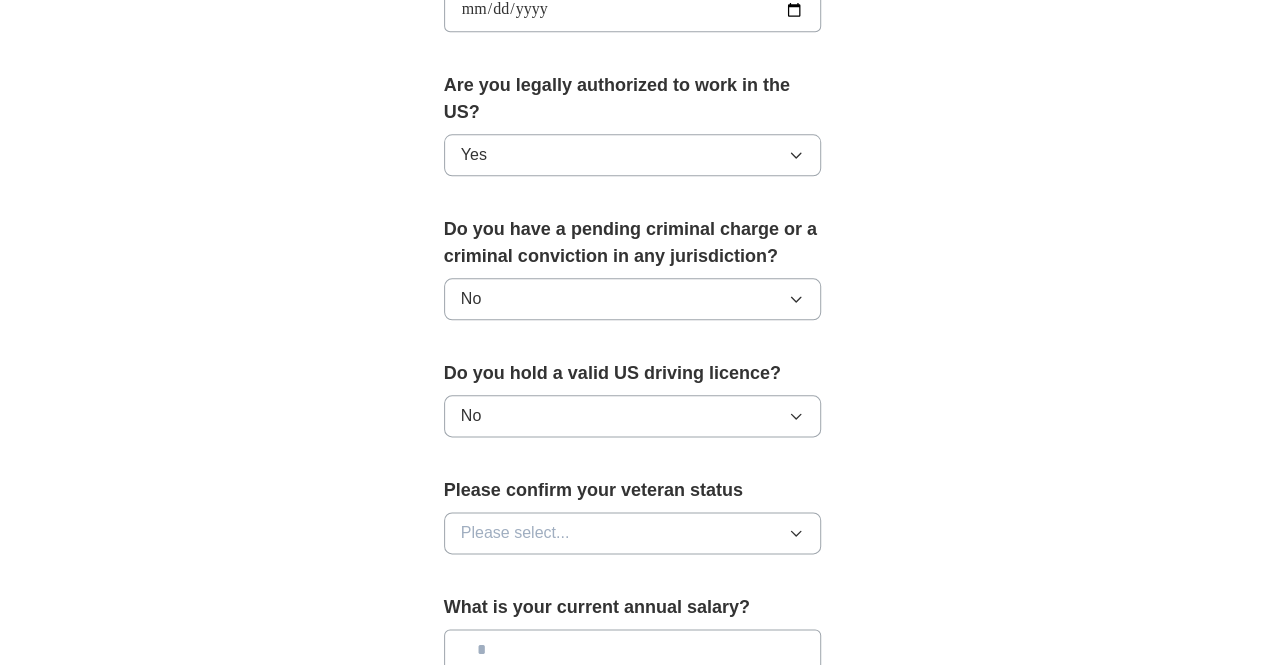 scroll, scrollTop: 1237, scrollLeft: 0, axis: vertical 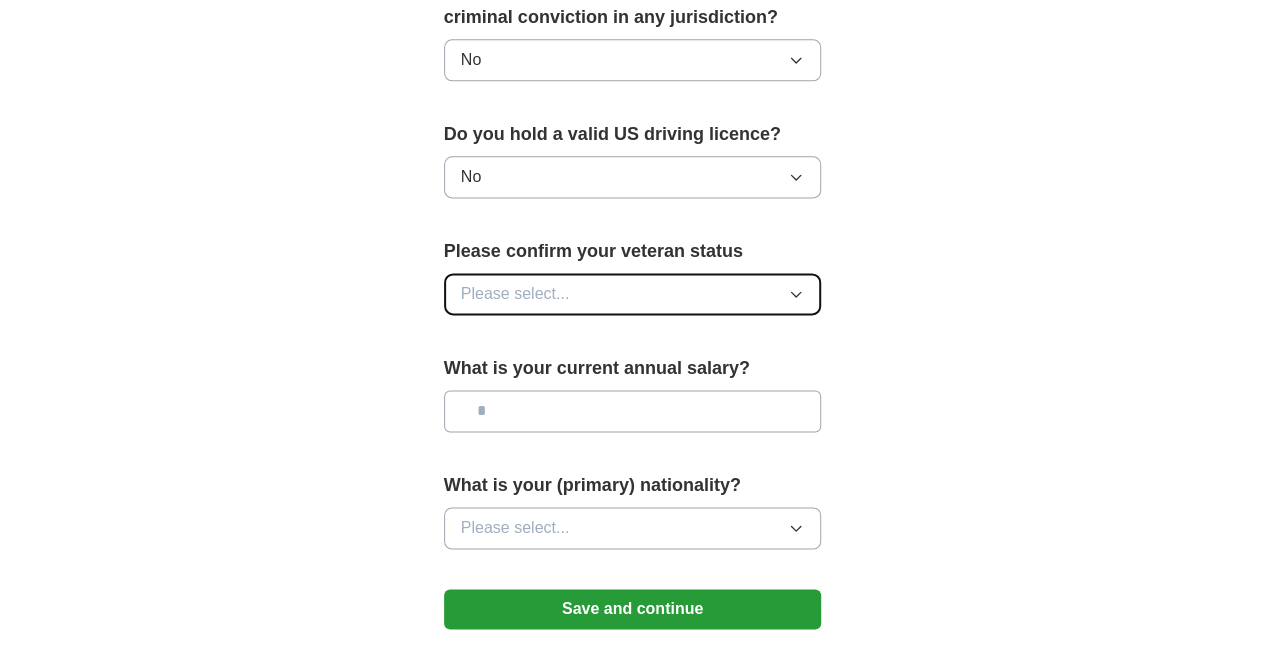 click on "Please select..." at bounding box center [633, 294] 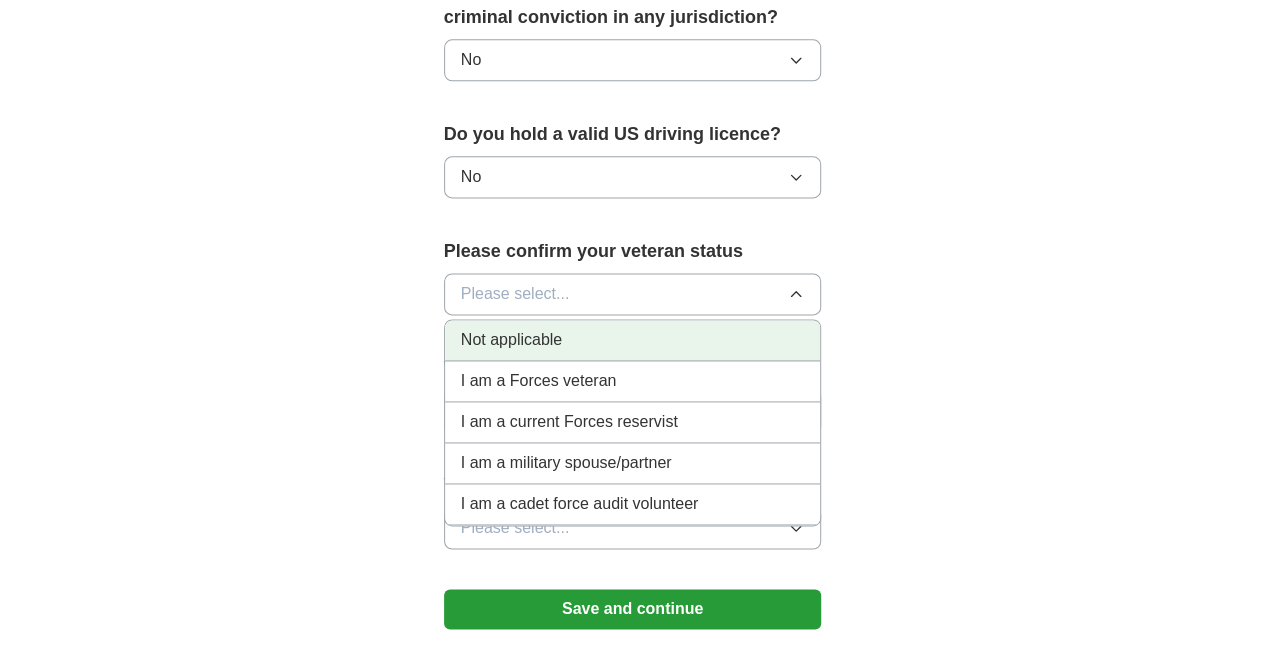 click on "Not applicable" at bounding box center [633, 340] 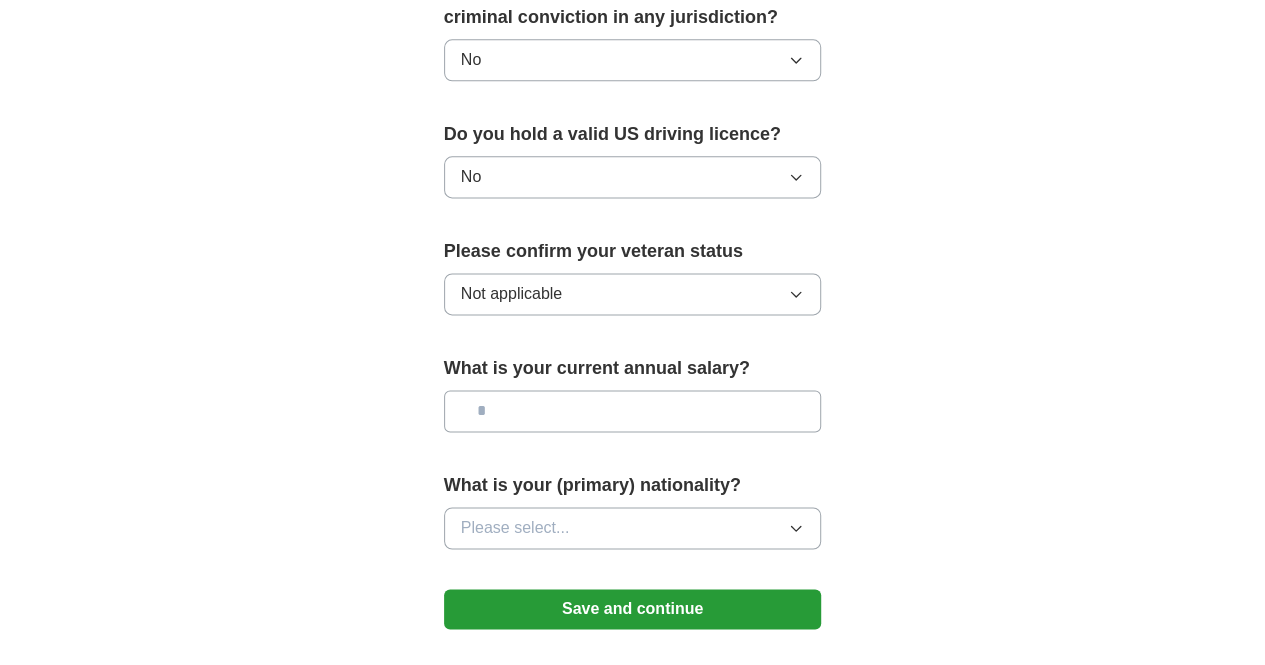 click at bounding box center [633, 411] 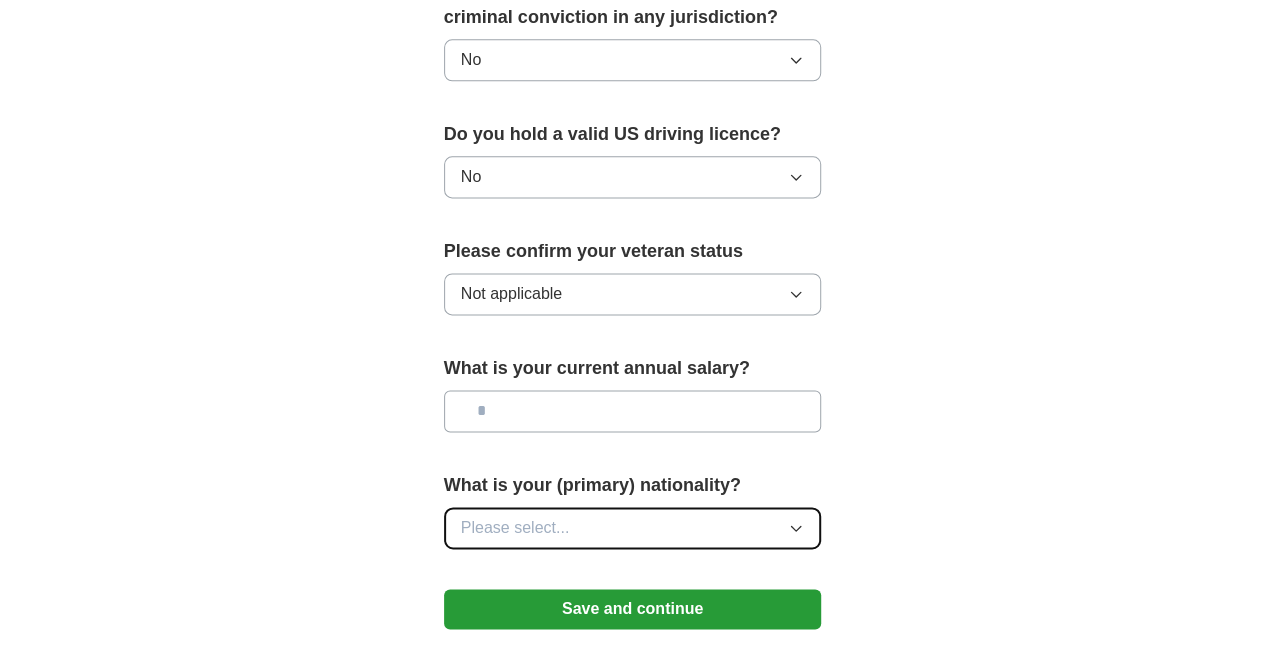 click on "Please select..." at bounding box center [515, 528] 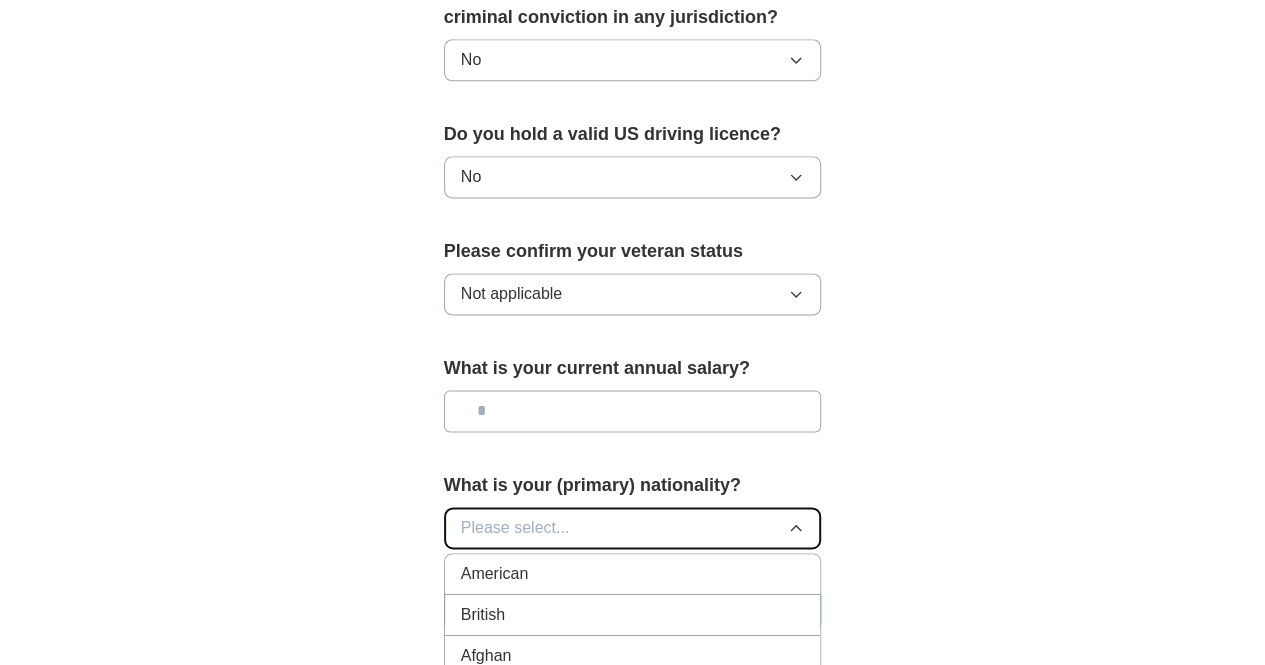 type 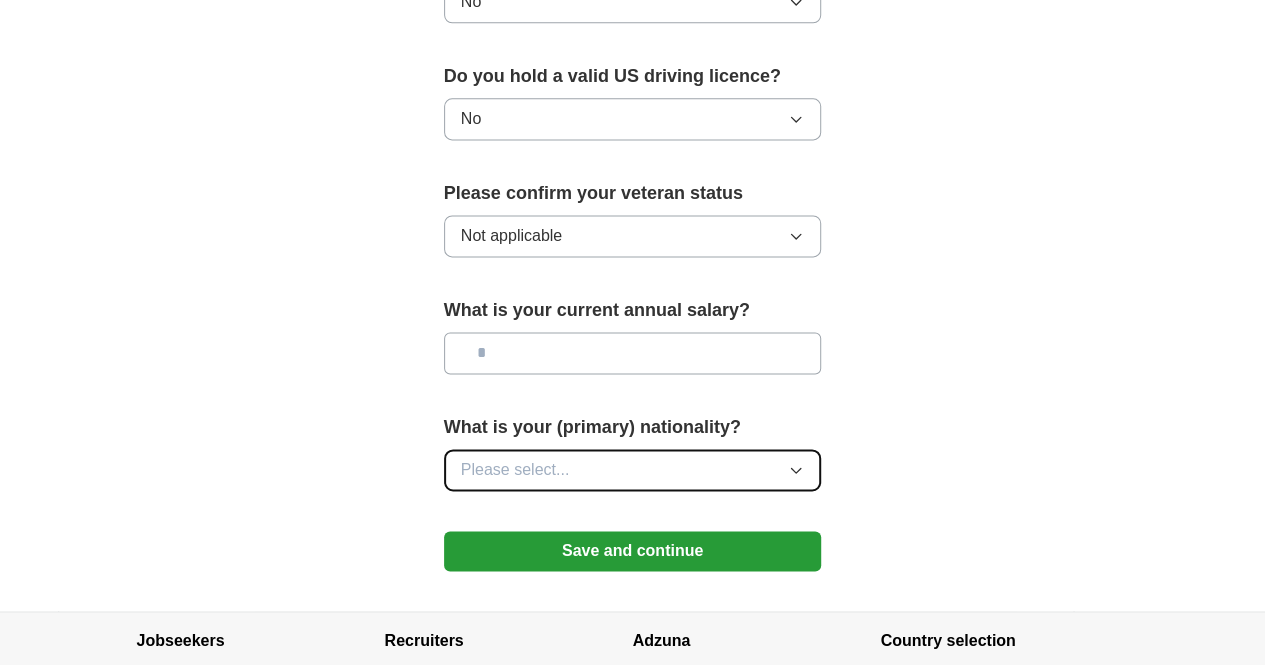 scroll, scrollTop: 1398, scrollLeft: 0, axis: vertical 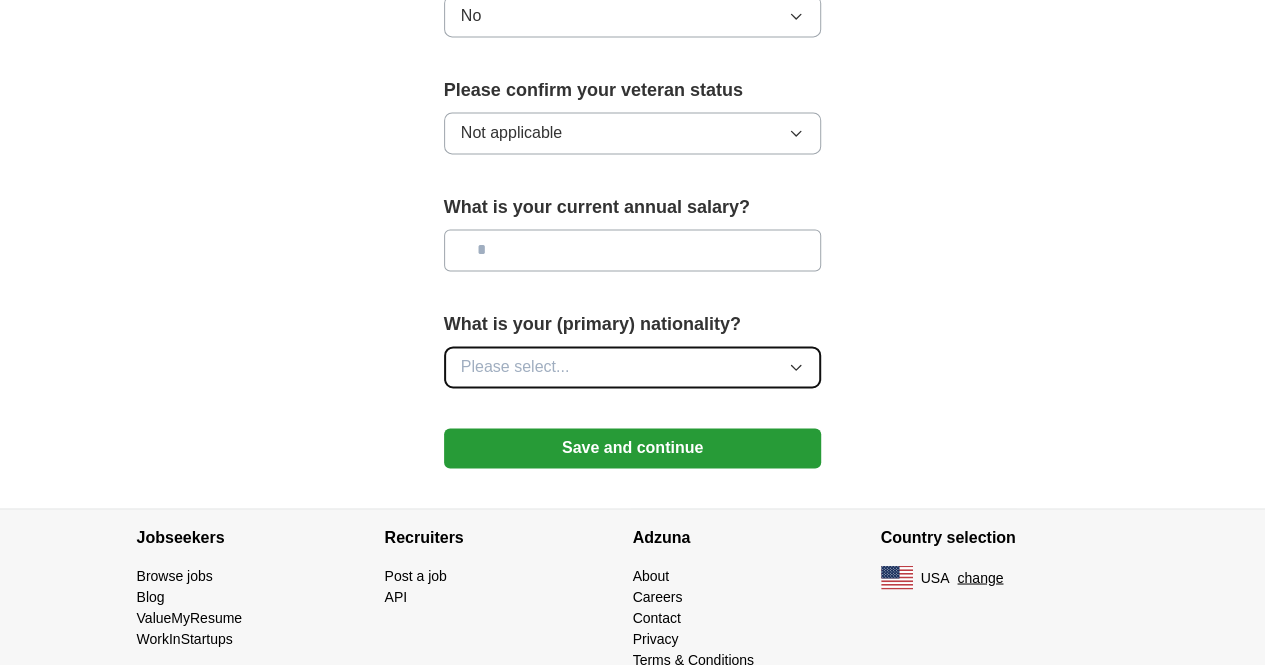 click on "Please select..." at bounding box center (633, 367) 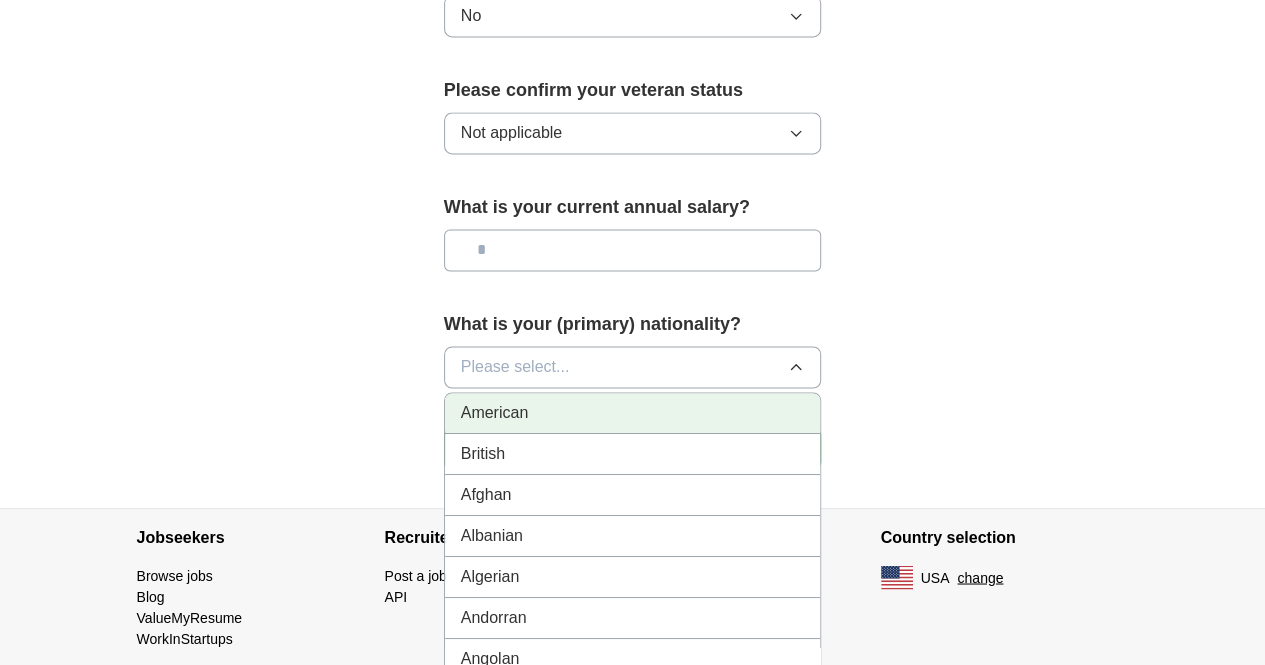 click on "American" at bounding box center [633, 413] 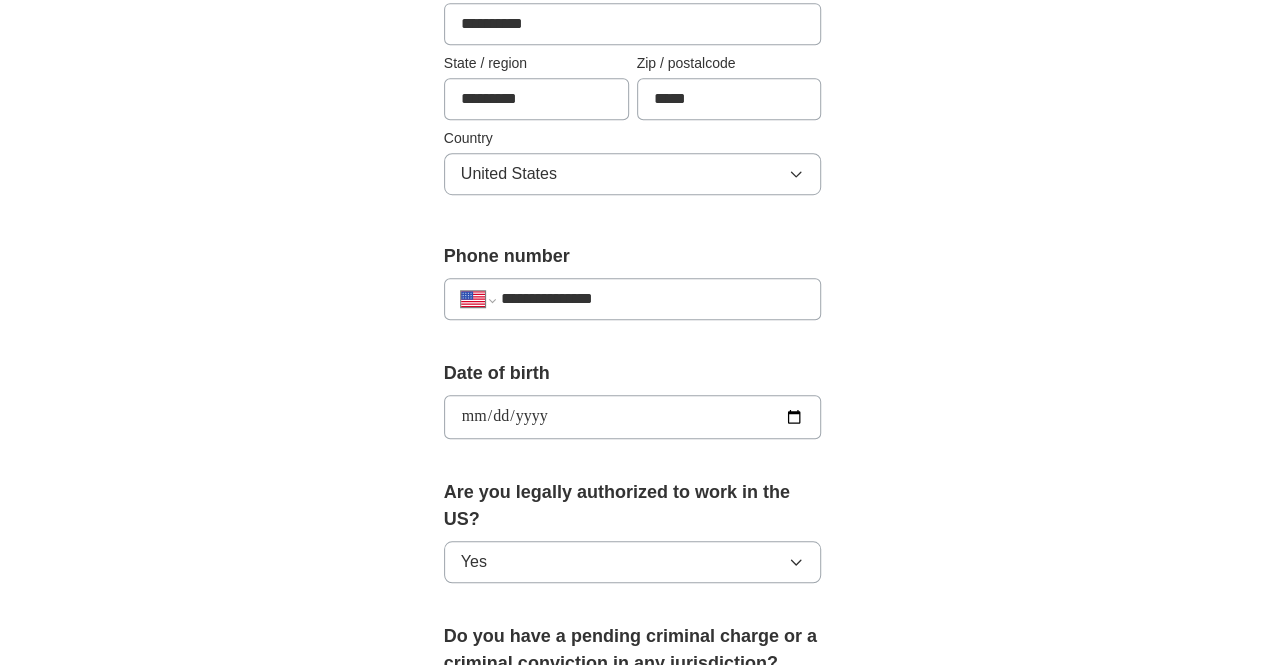 scroll, scrollTop: 1314, scrollLeft: 0, axis: vertical 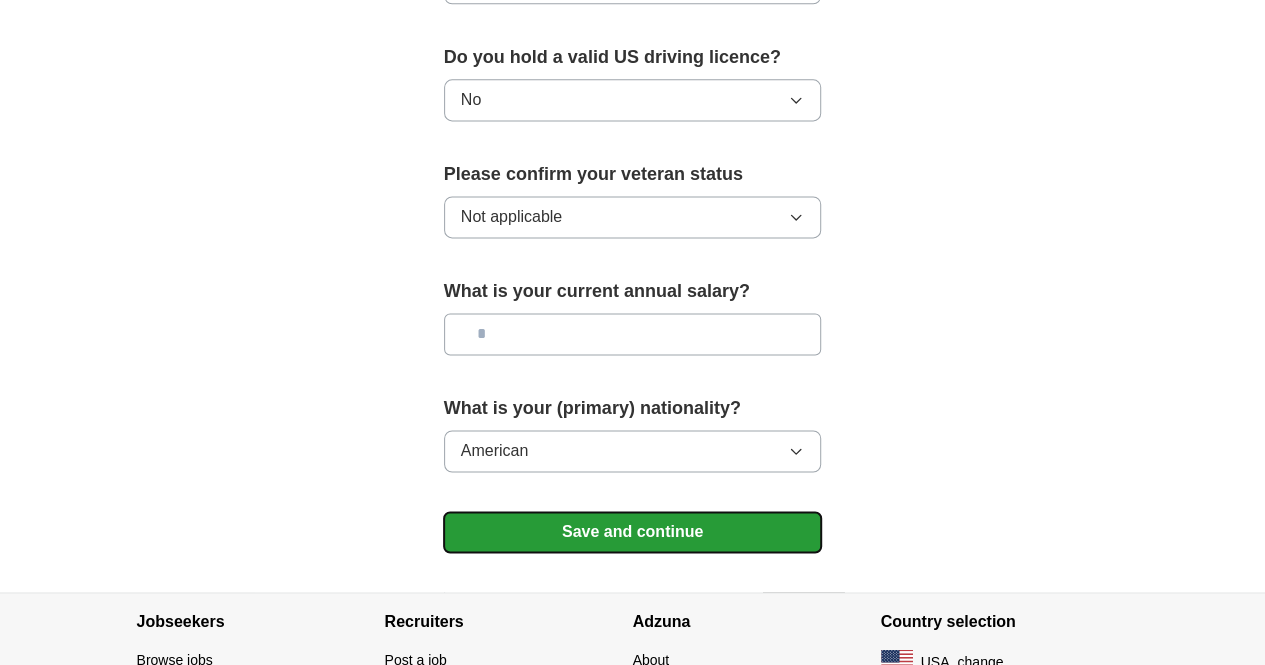 click on "Save and continue" at bounding box center (633, 532) 